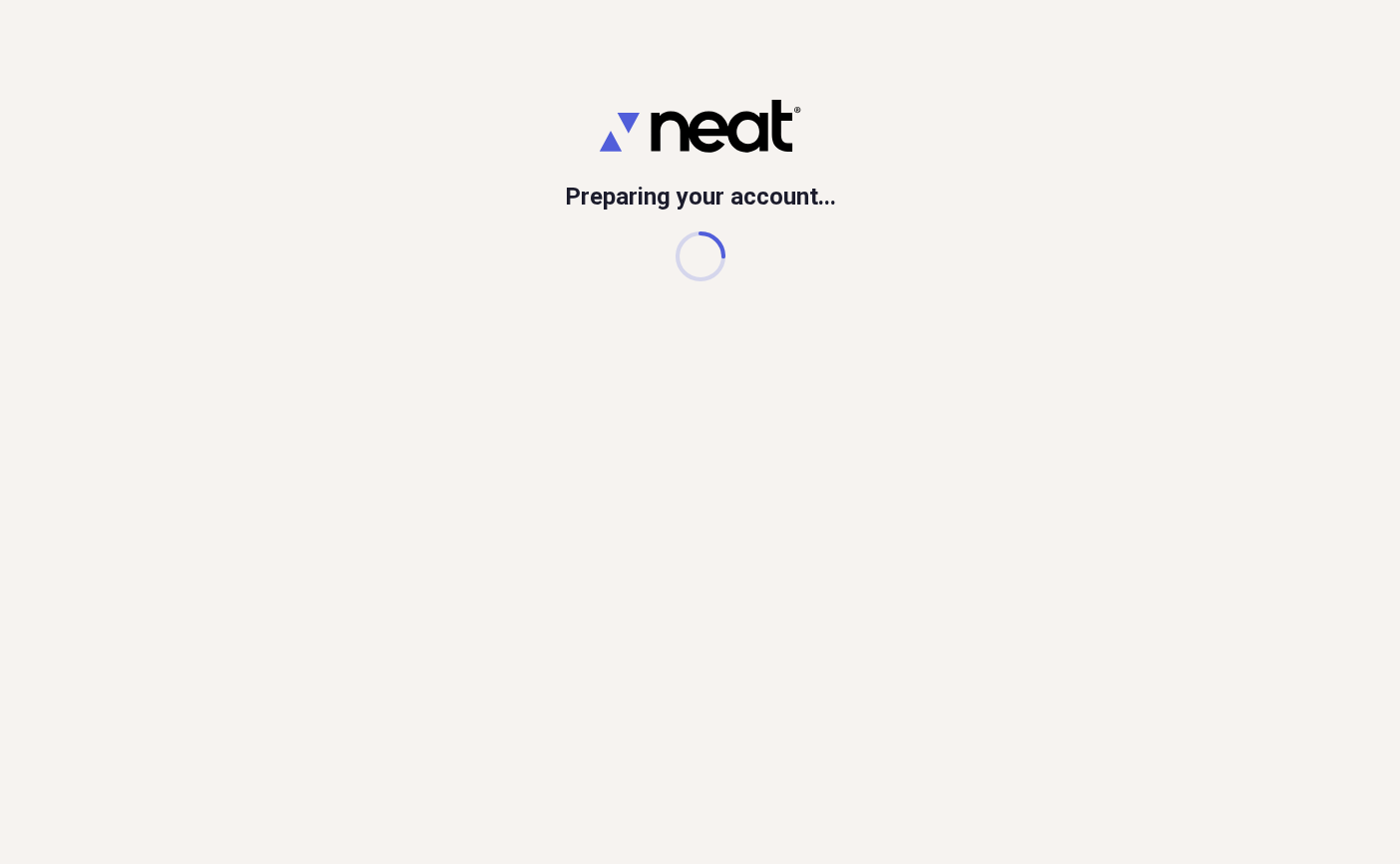 scroll, scrollTop: 0, scrollLeft: 0, axis: both 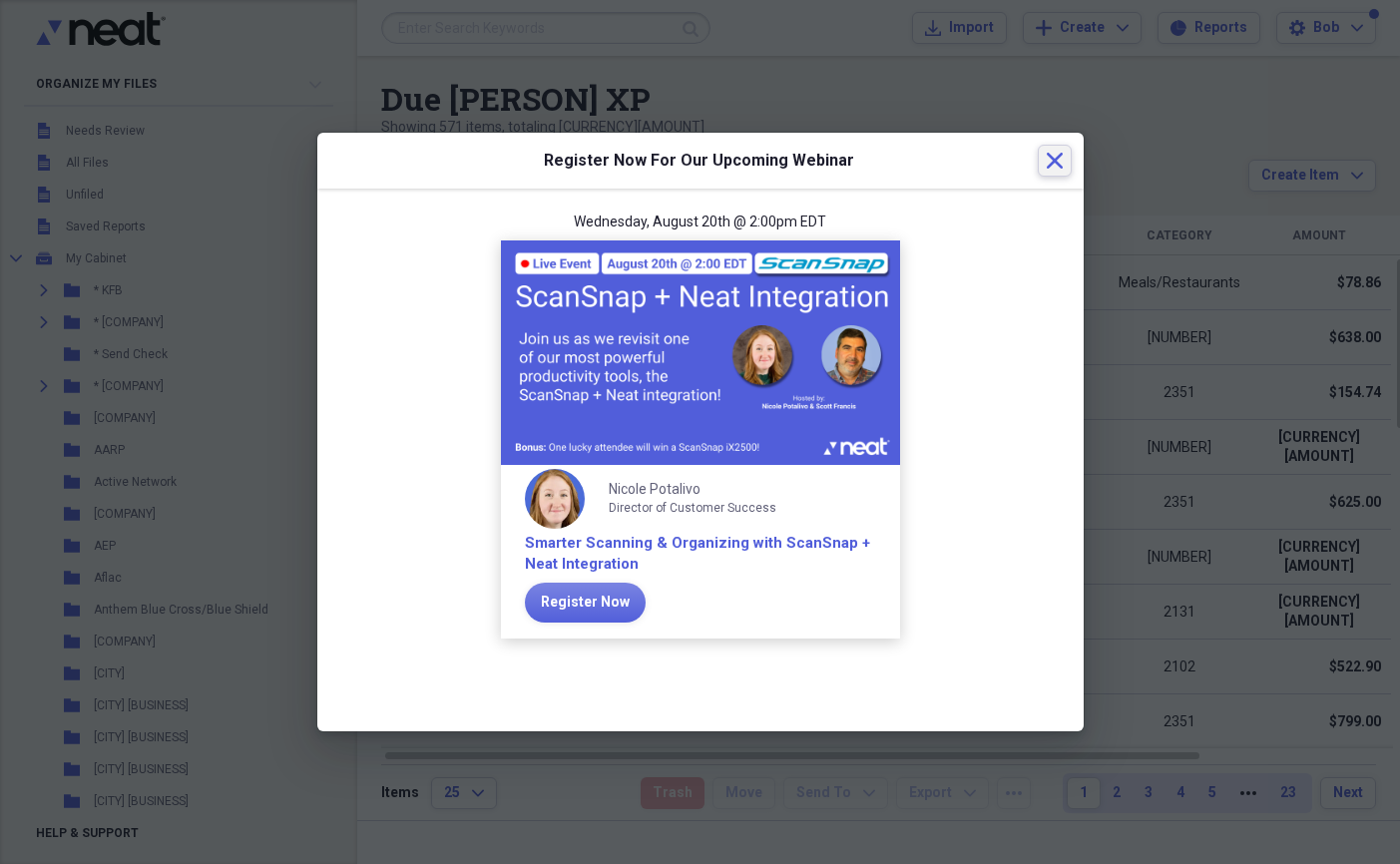 click 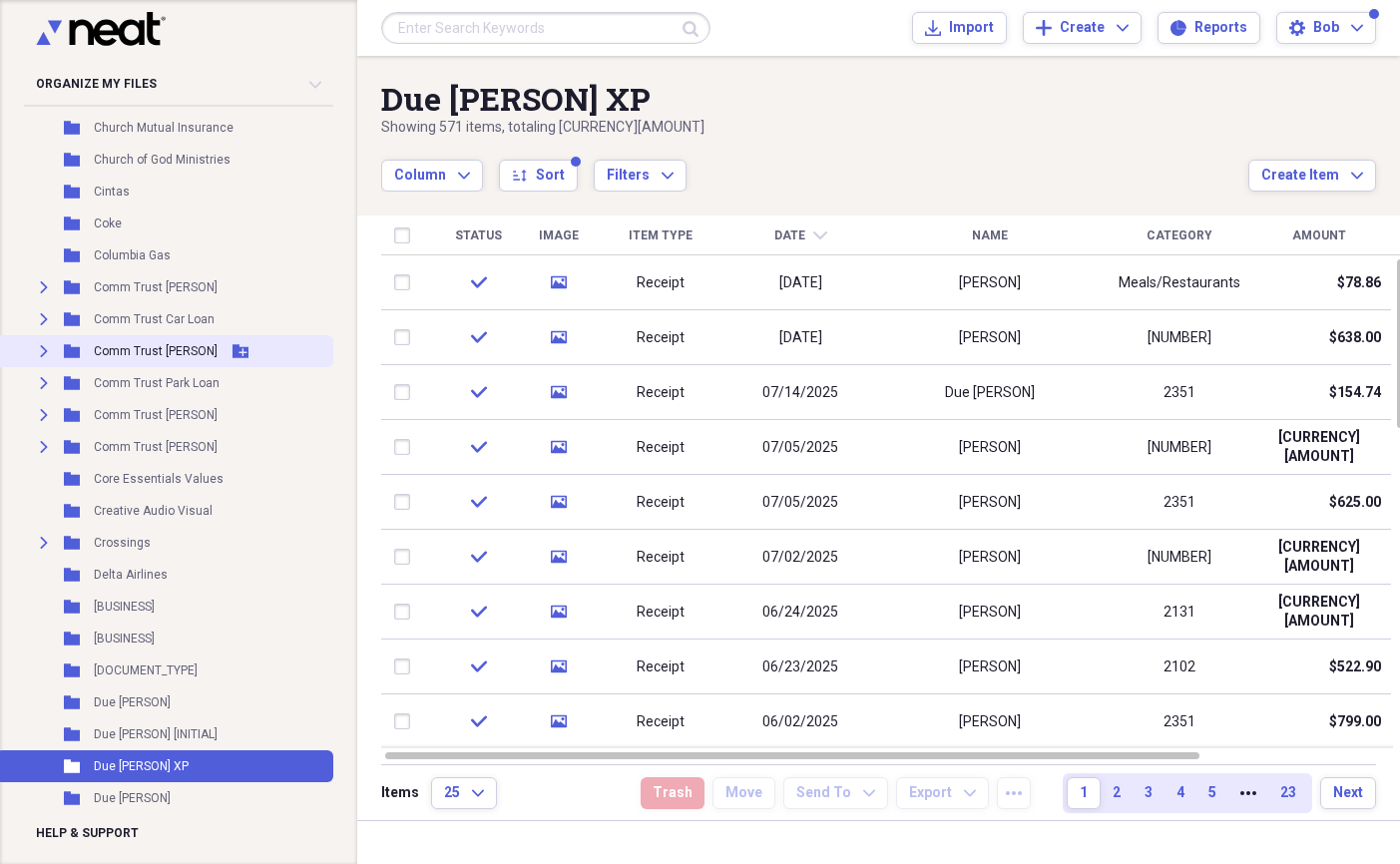 scroll, scrollTop: 1004, scrollLeft: 0, axis: vertical 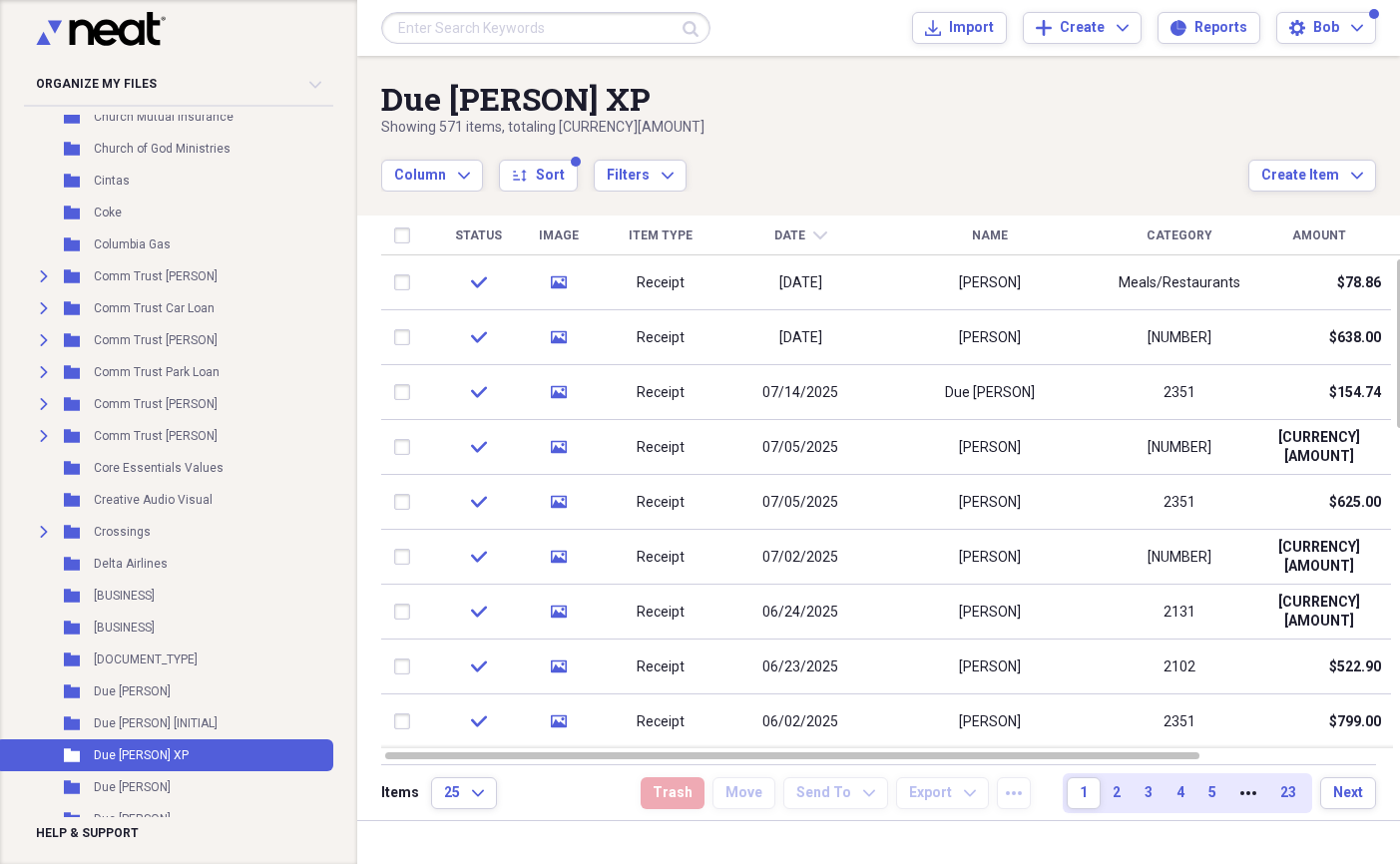 click on "Date" at bounding box center (789, 235) 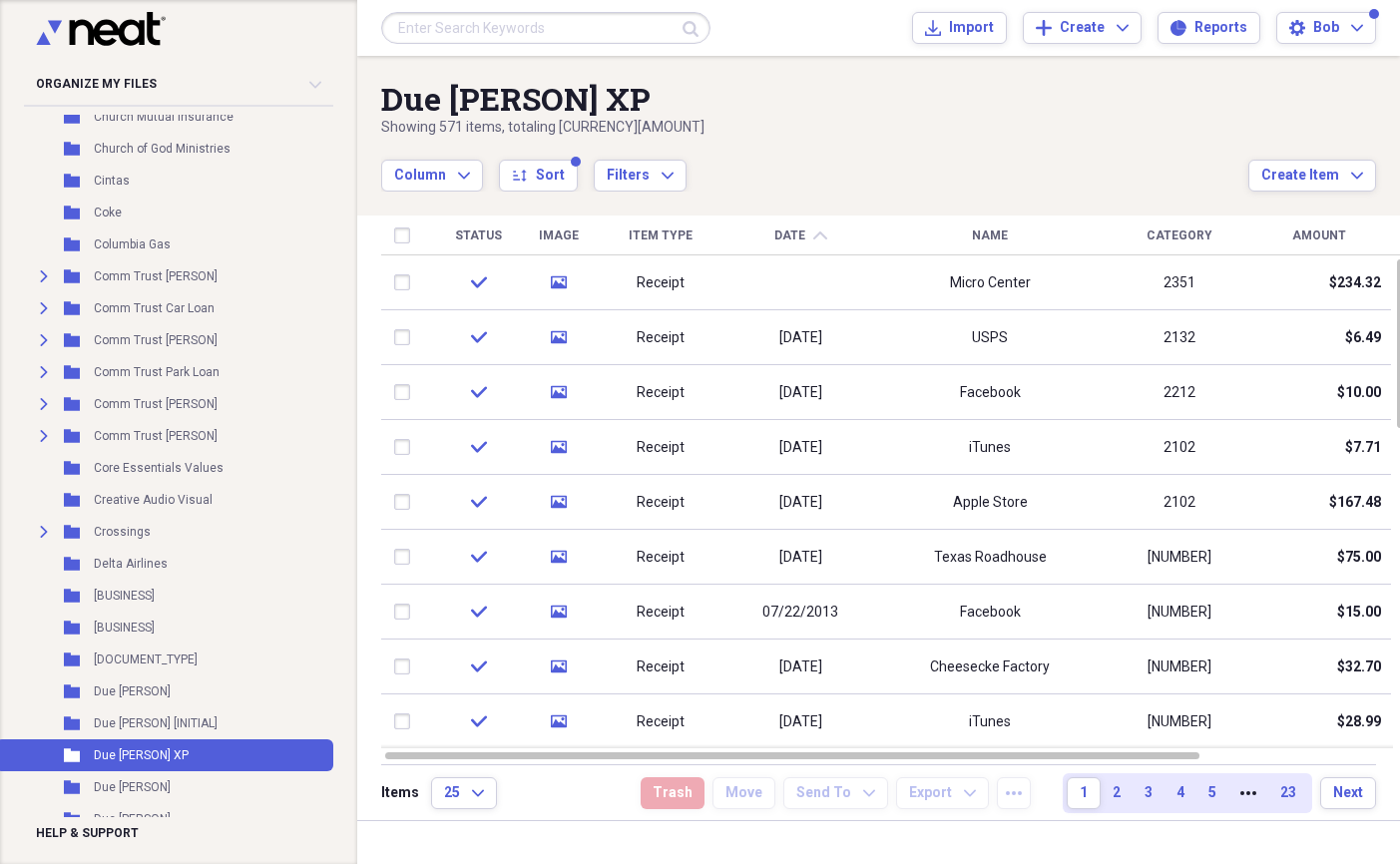 click on "chevron-up" 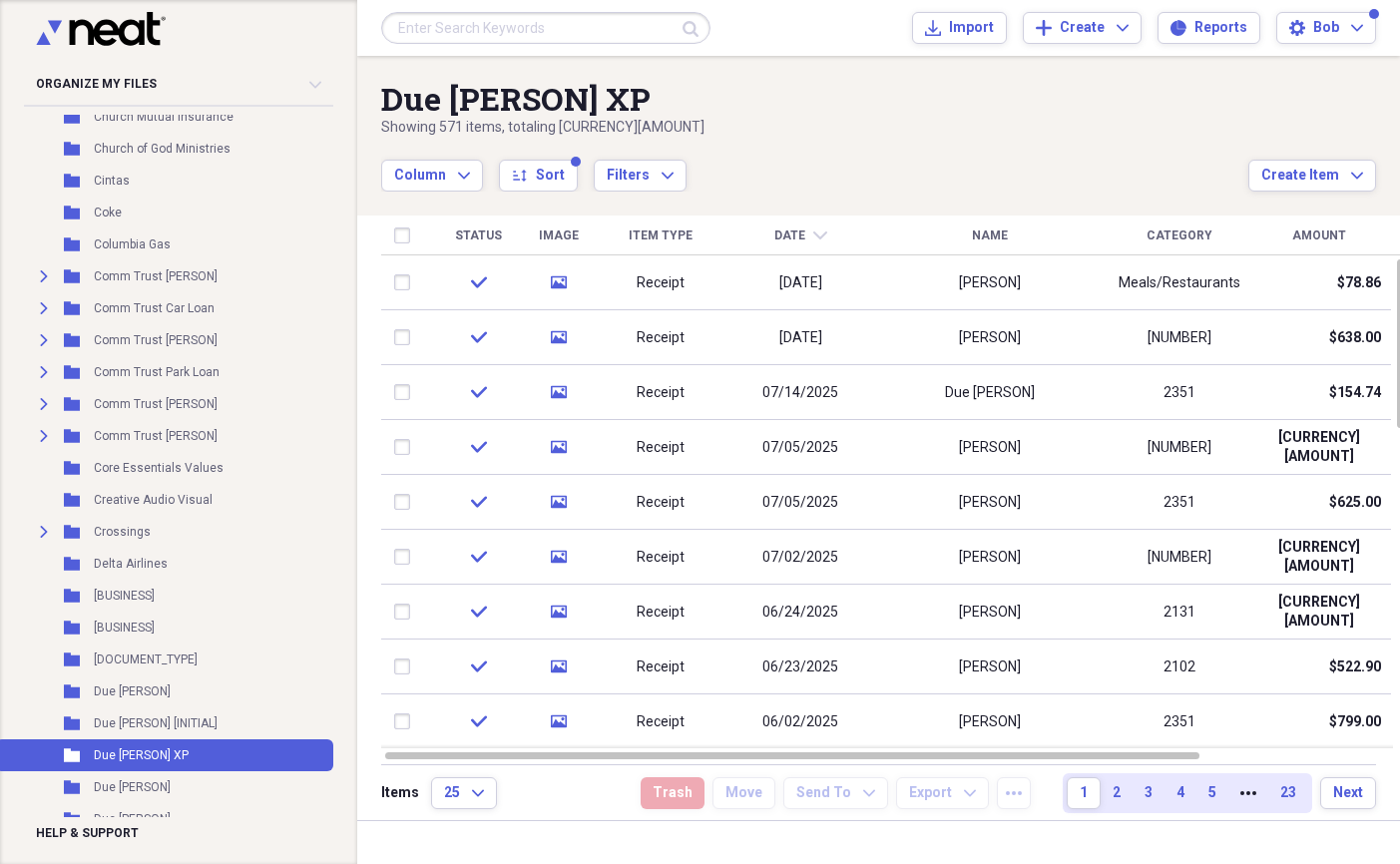 click on "Date" at bounding box center (789, 235) 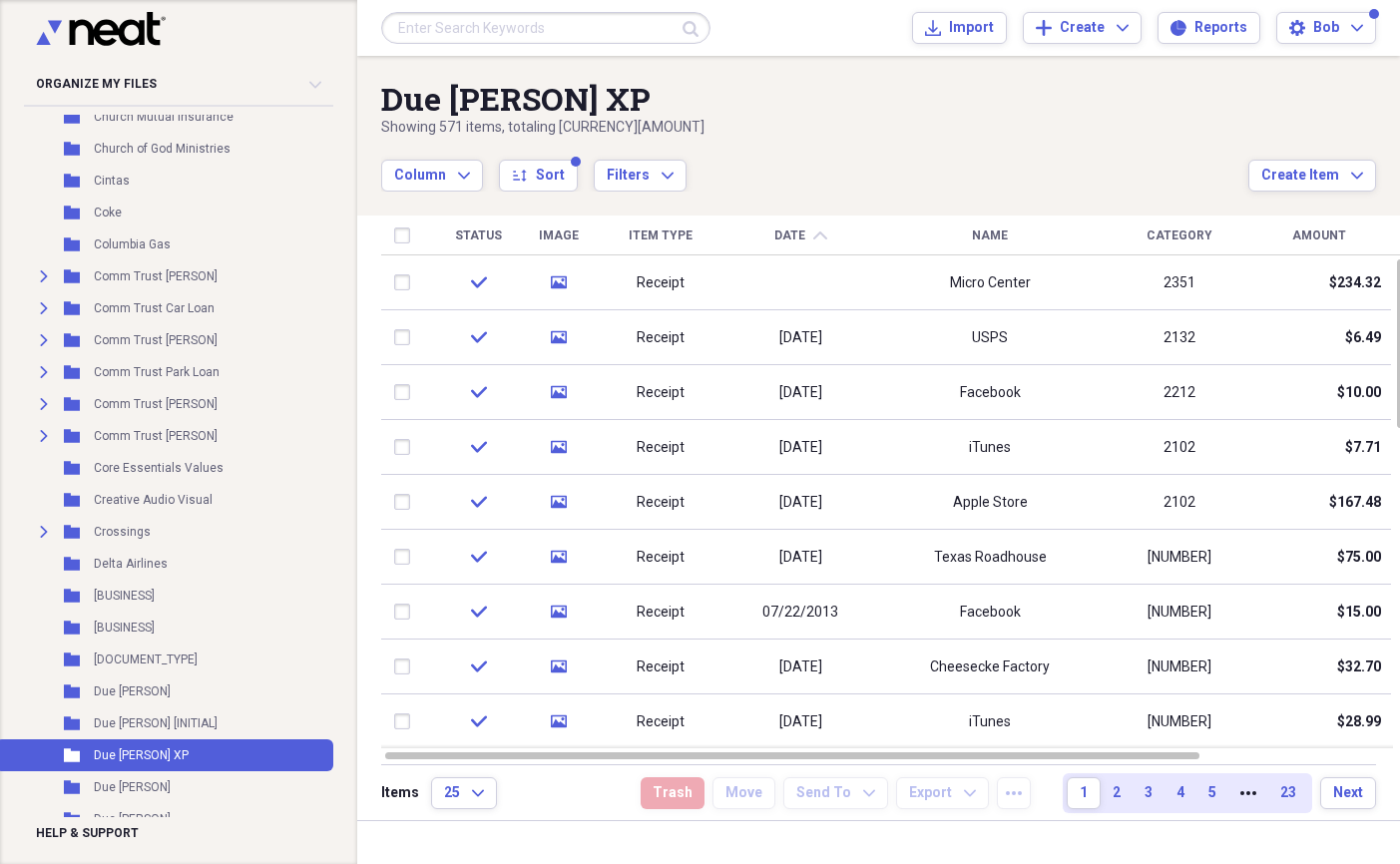 click on "Date" at bounding box center (789, 235) 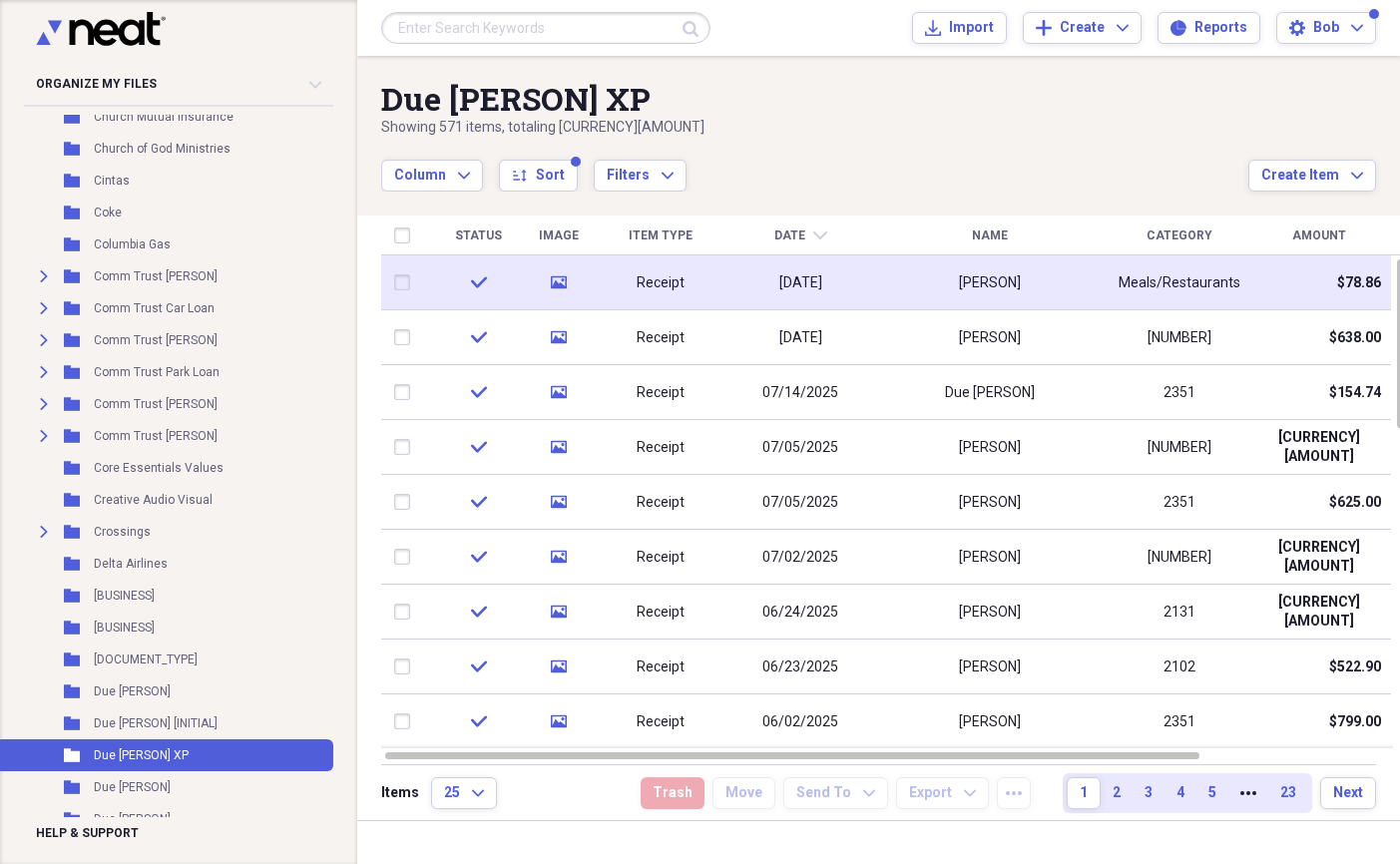 click on "[DATE]" at bounding box center (800, 283) 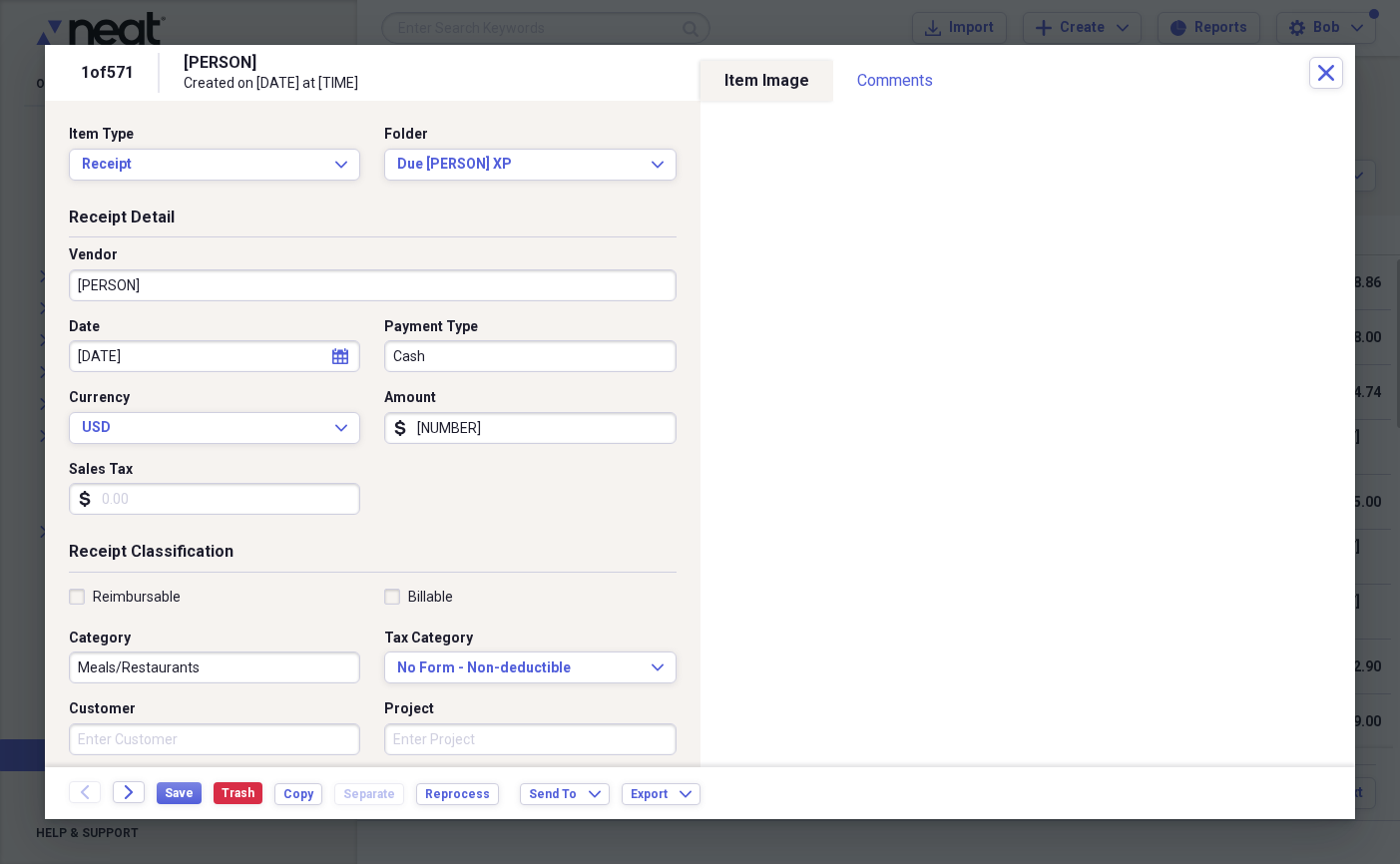 click on "[DATE]" at bounding box center (215, 356) 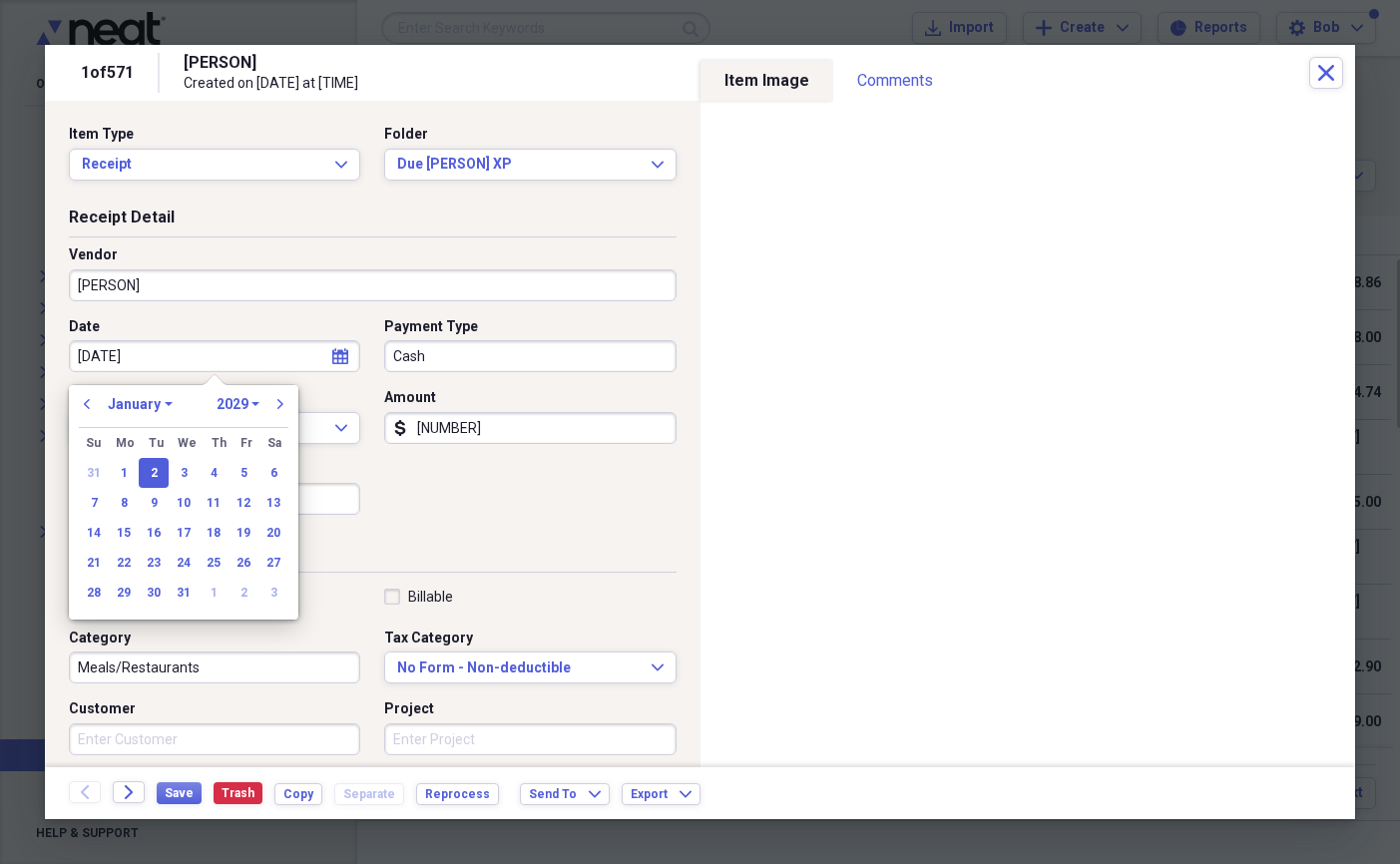 drag, startPoint x: 195, startPoint y: 356, endPoint x: 33, endPoint y: 329, distance: 164.23459 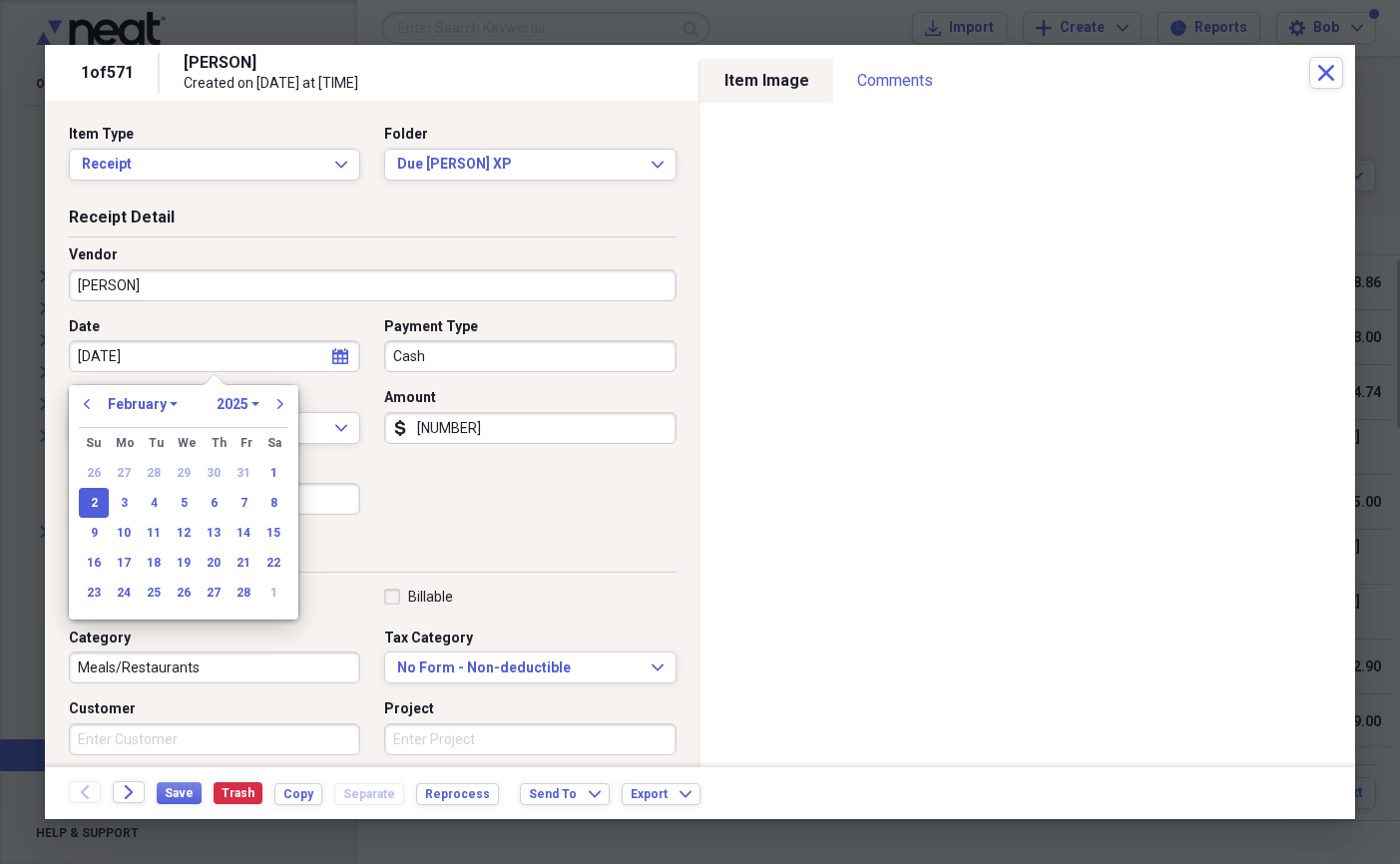 type on "02/02/2025" 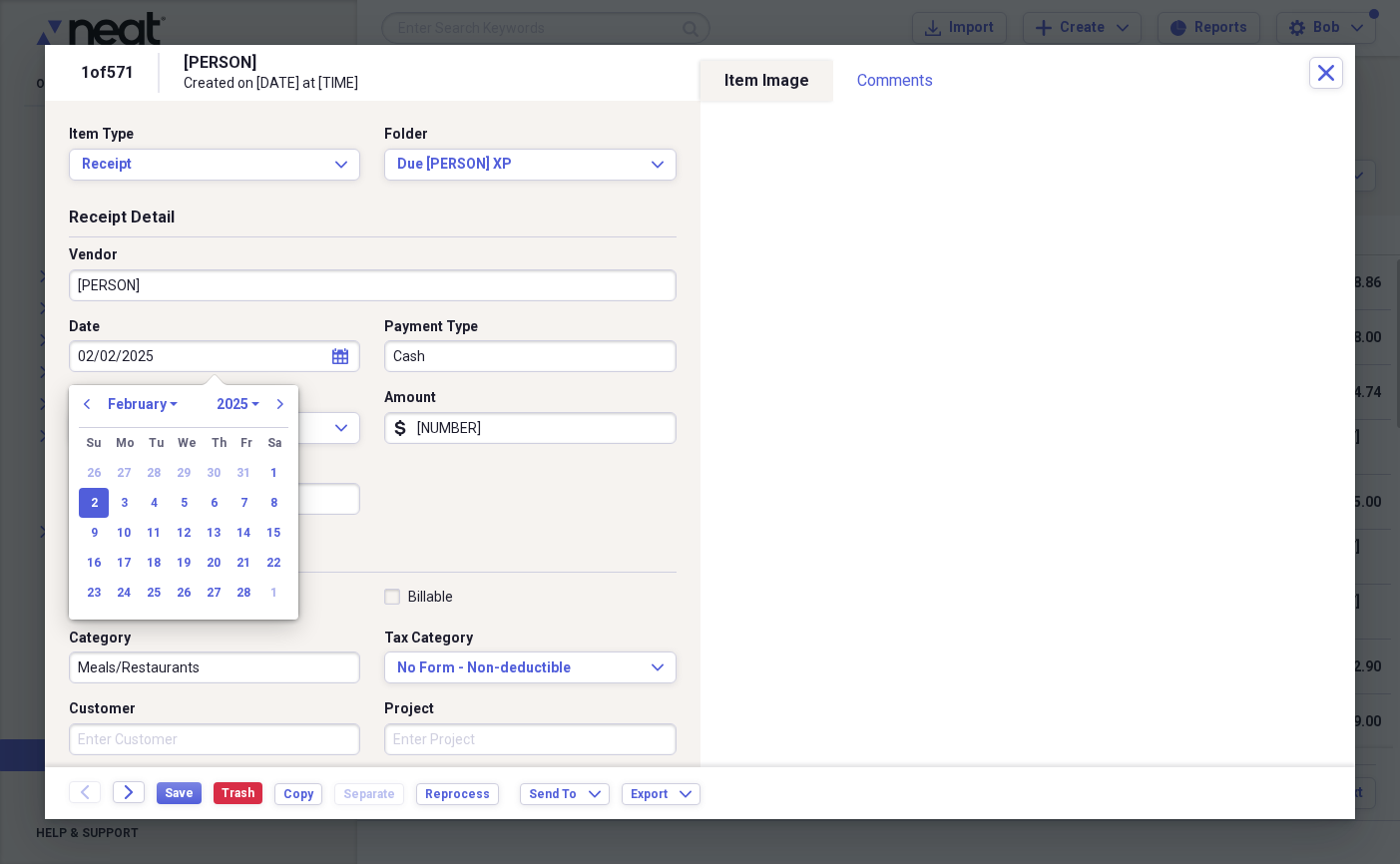 type 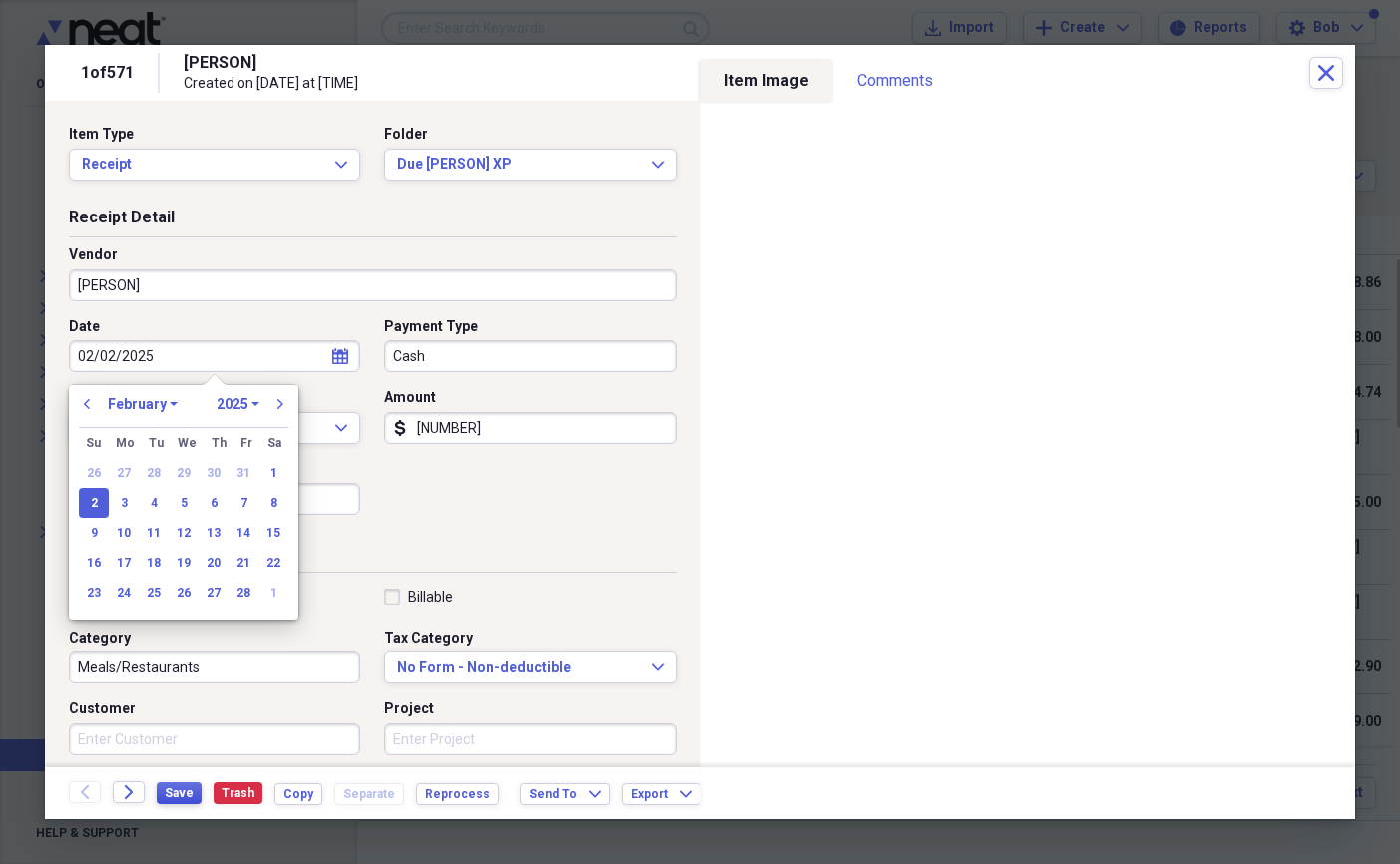 click on "Save" at bounding box center [179, 793] 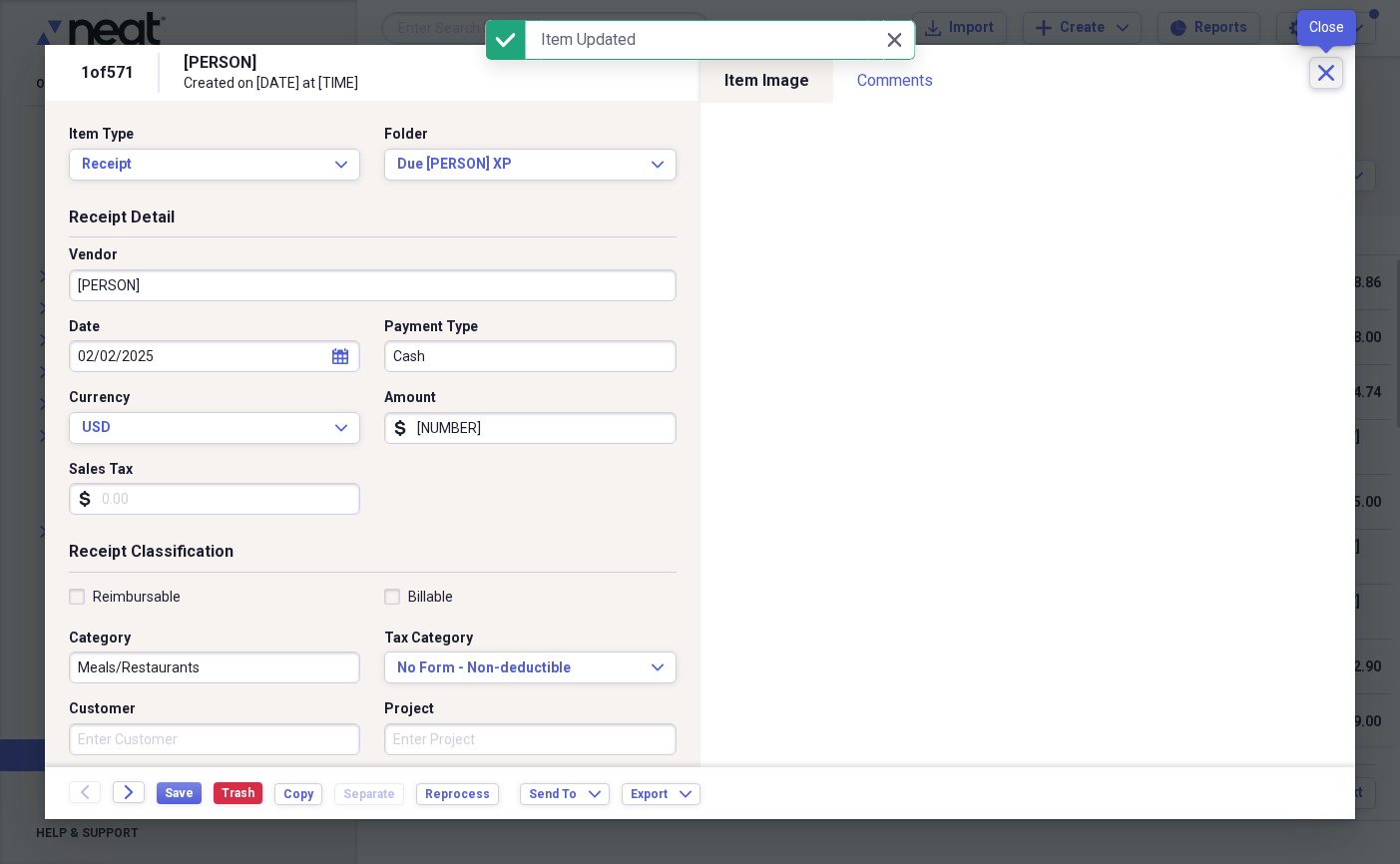 click on "Close" 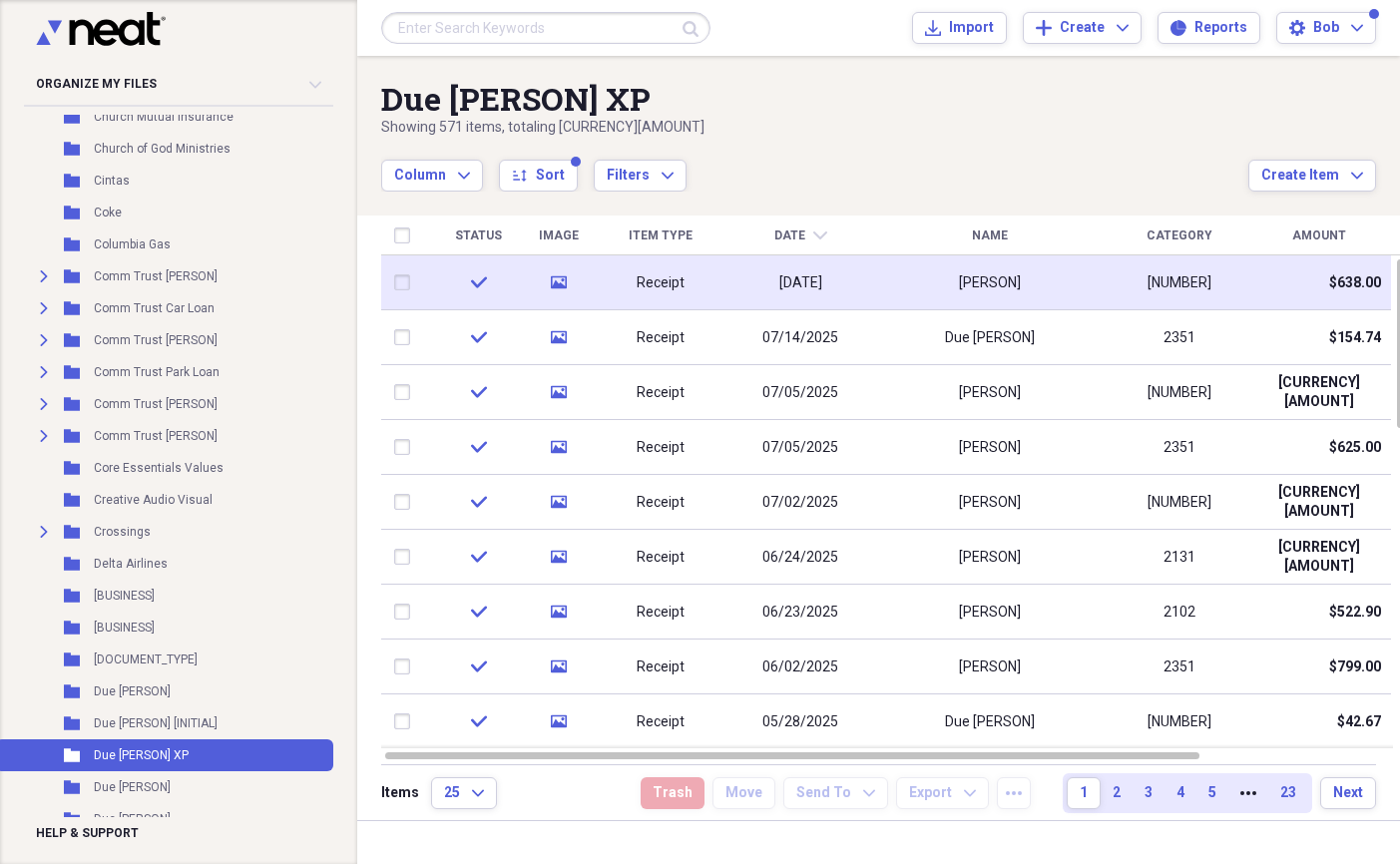 click on "[DATE]" at bounding box center [800, 283] 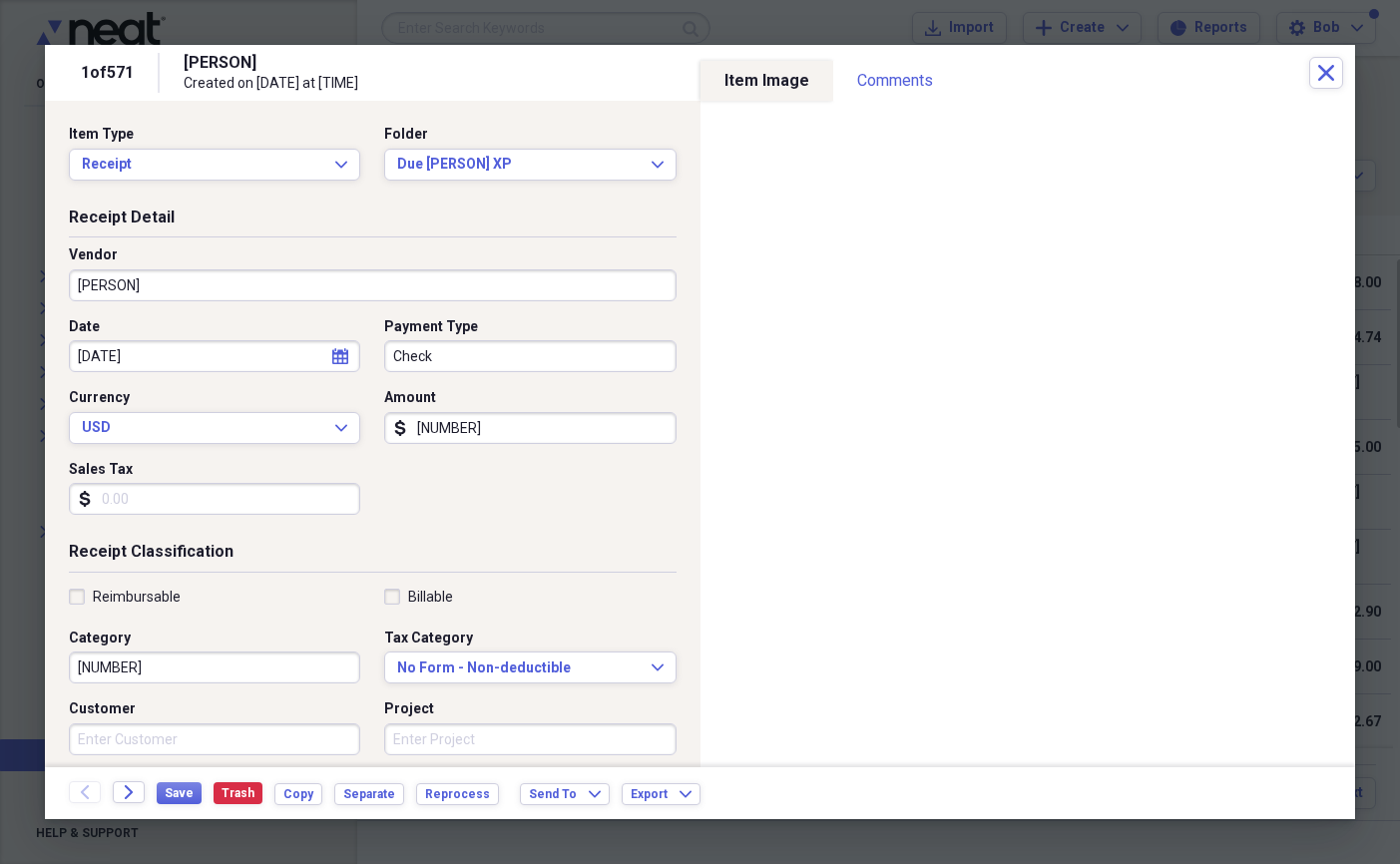 select on "8" 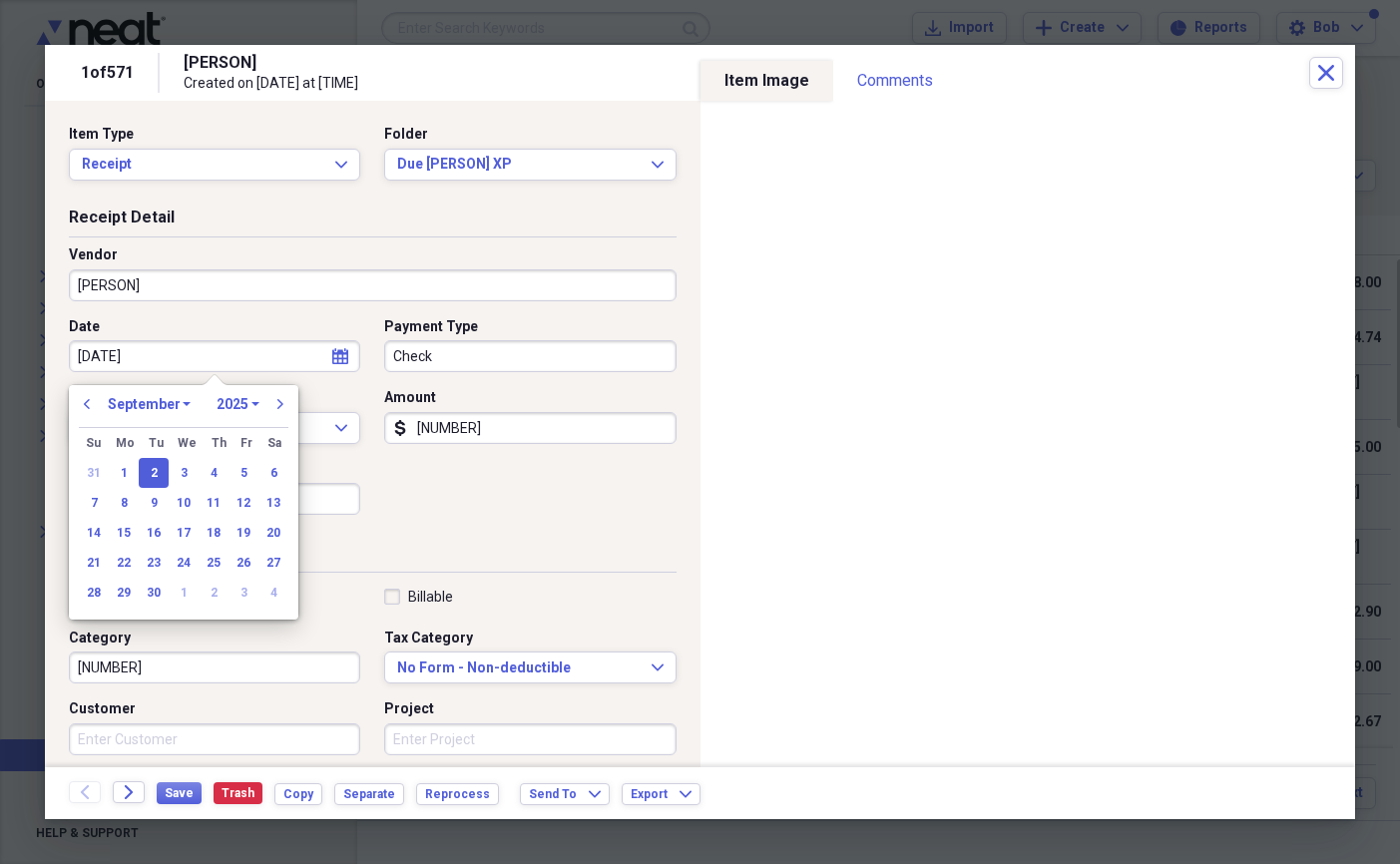 drag, startPoint x: 161, startPoint y: 351, endPoint x: -6, endPoint y: 329, distance: 168.44287 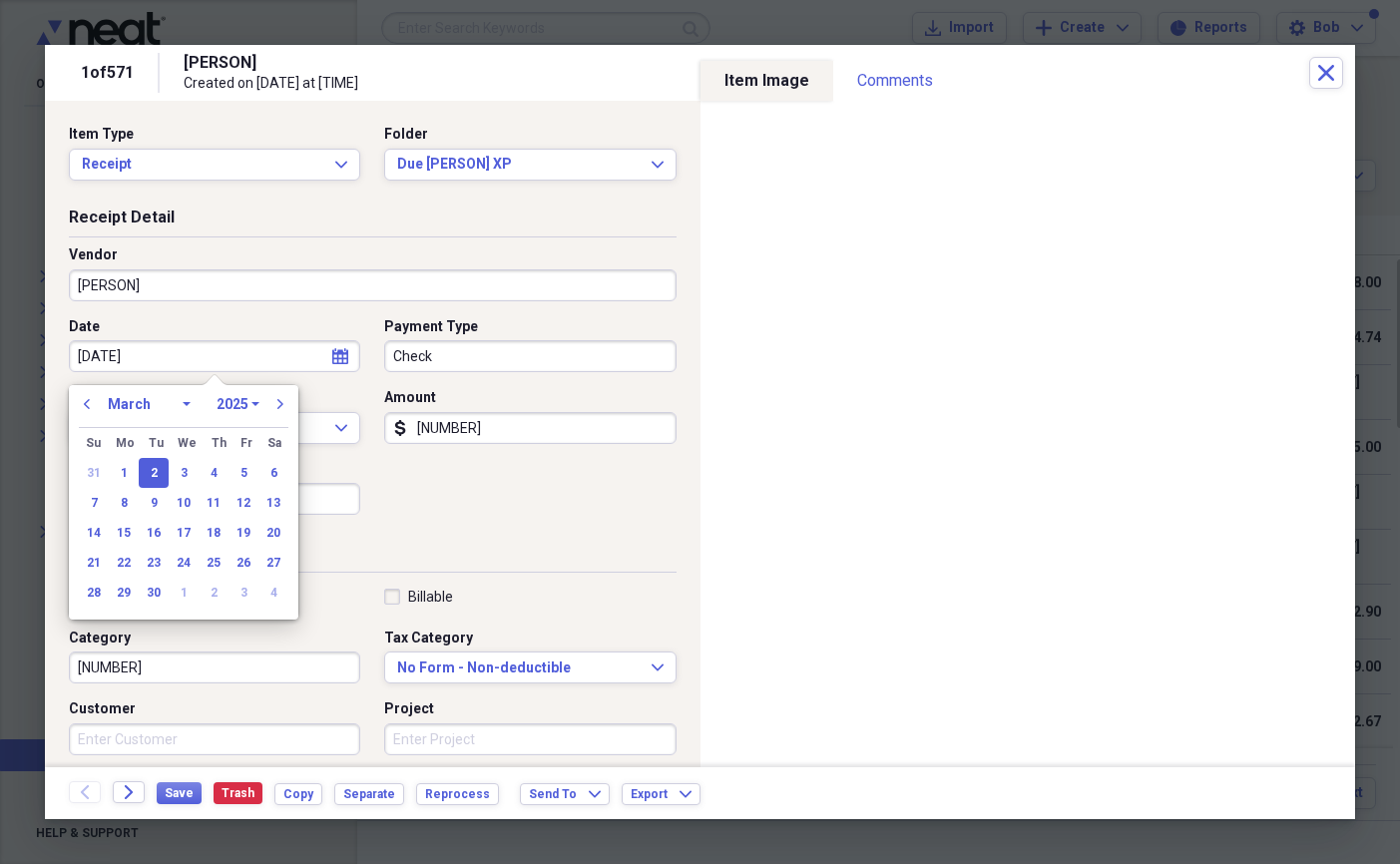select on "2020" 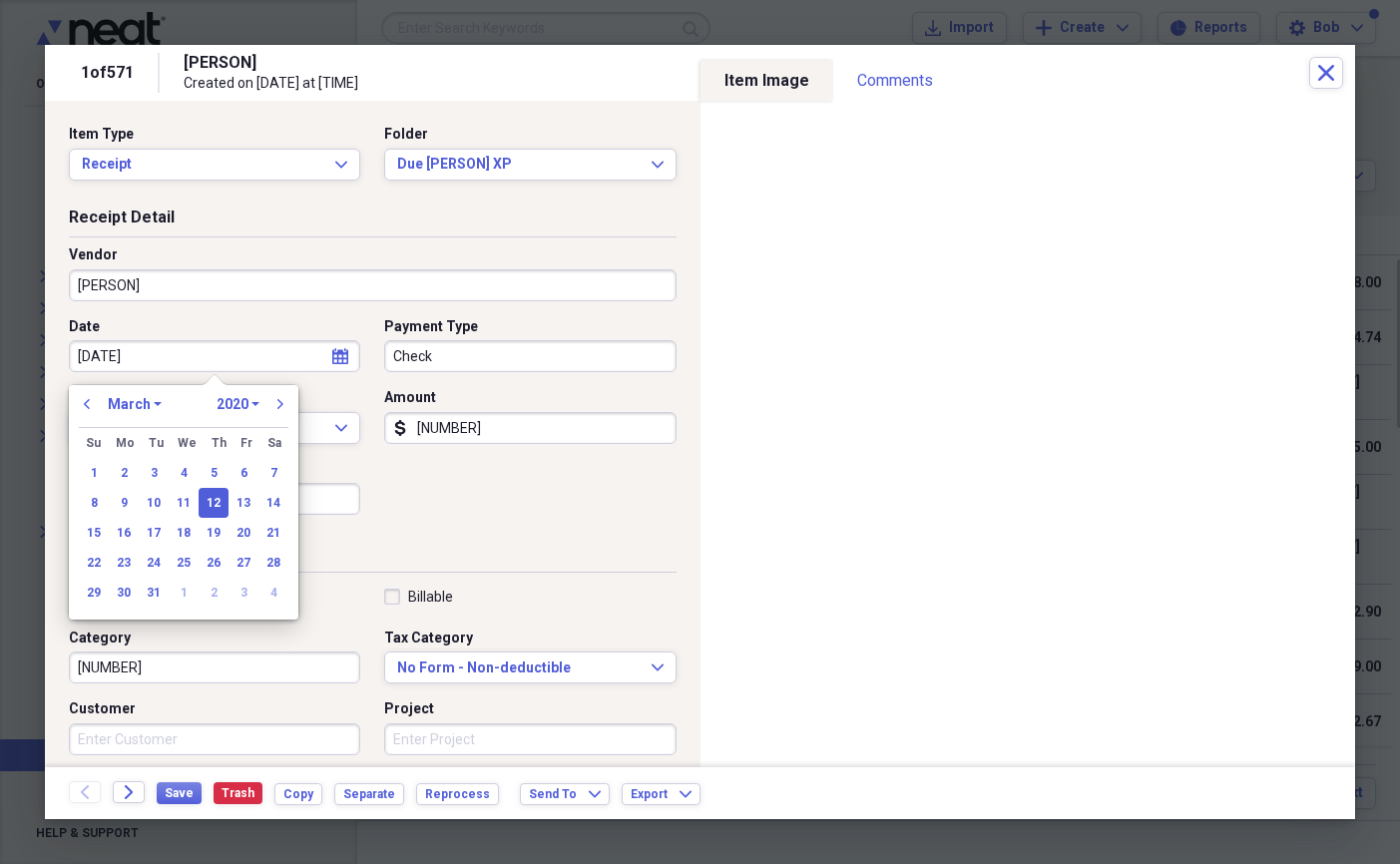 type on "03/12/2025" 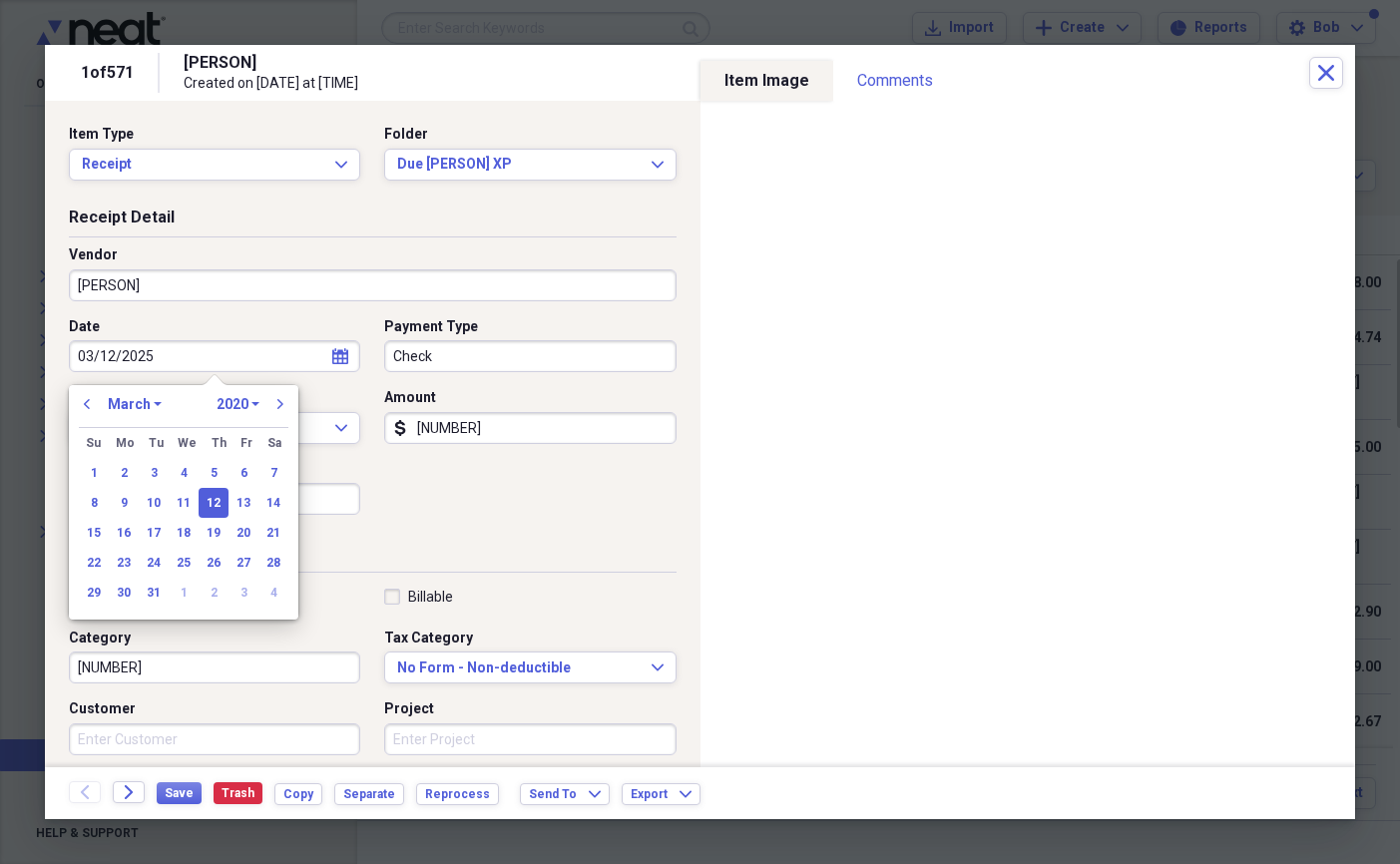 select on "2025" 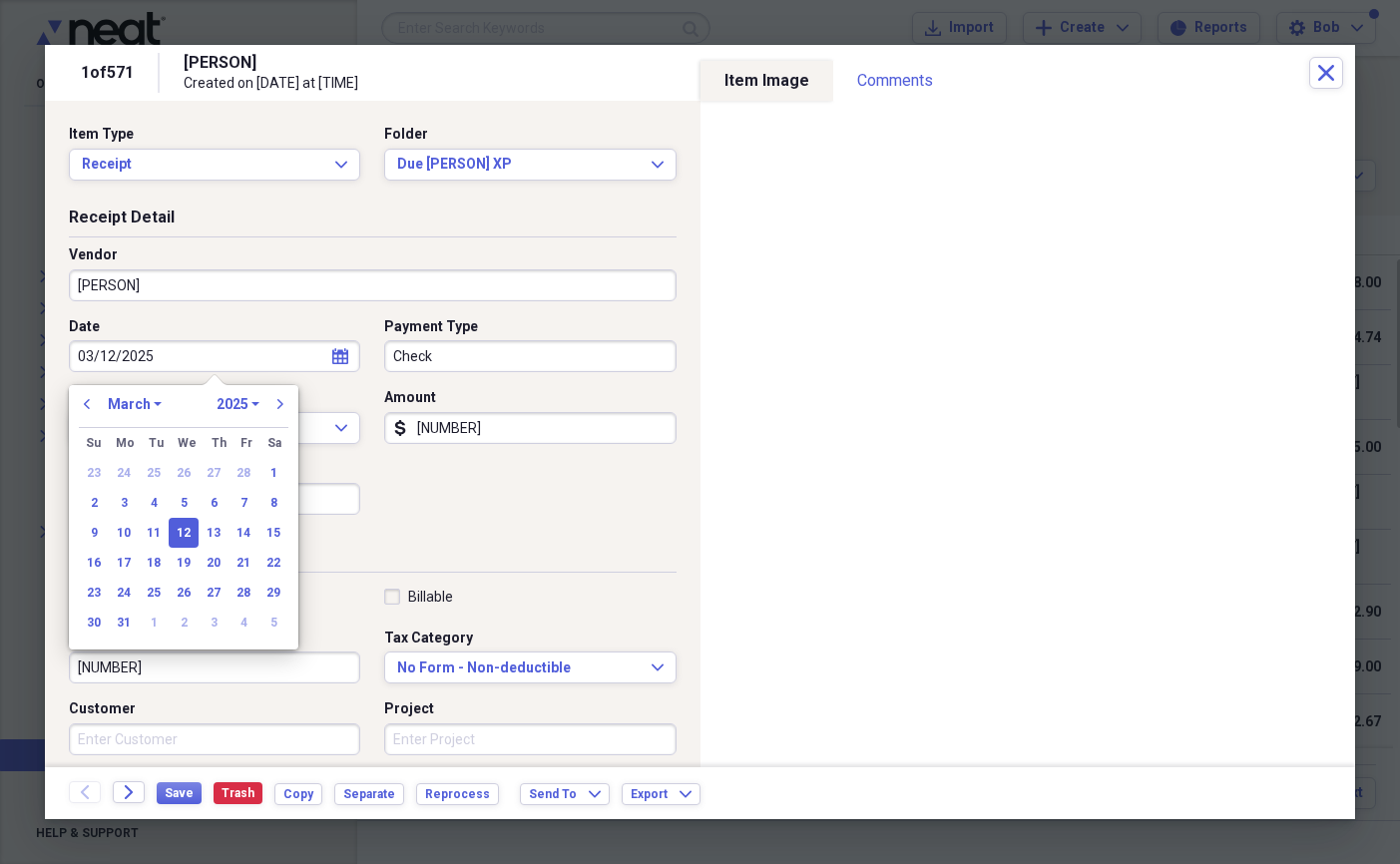 type on "03/12/2025" 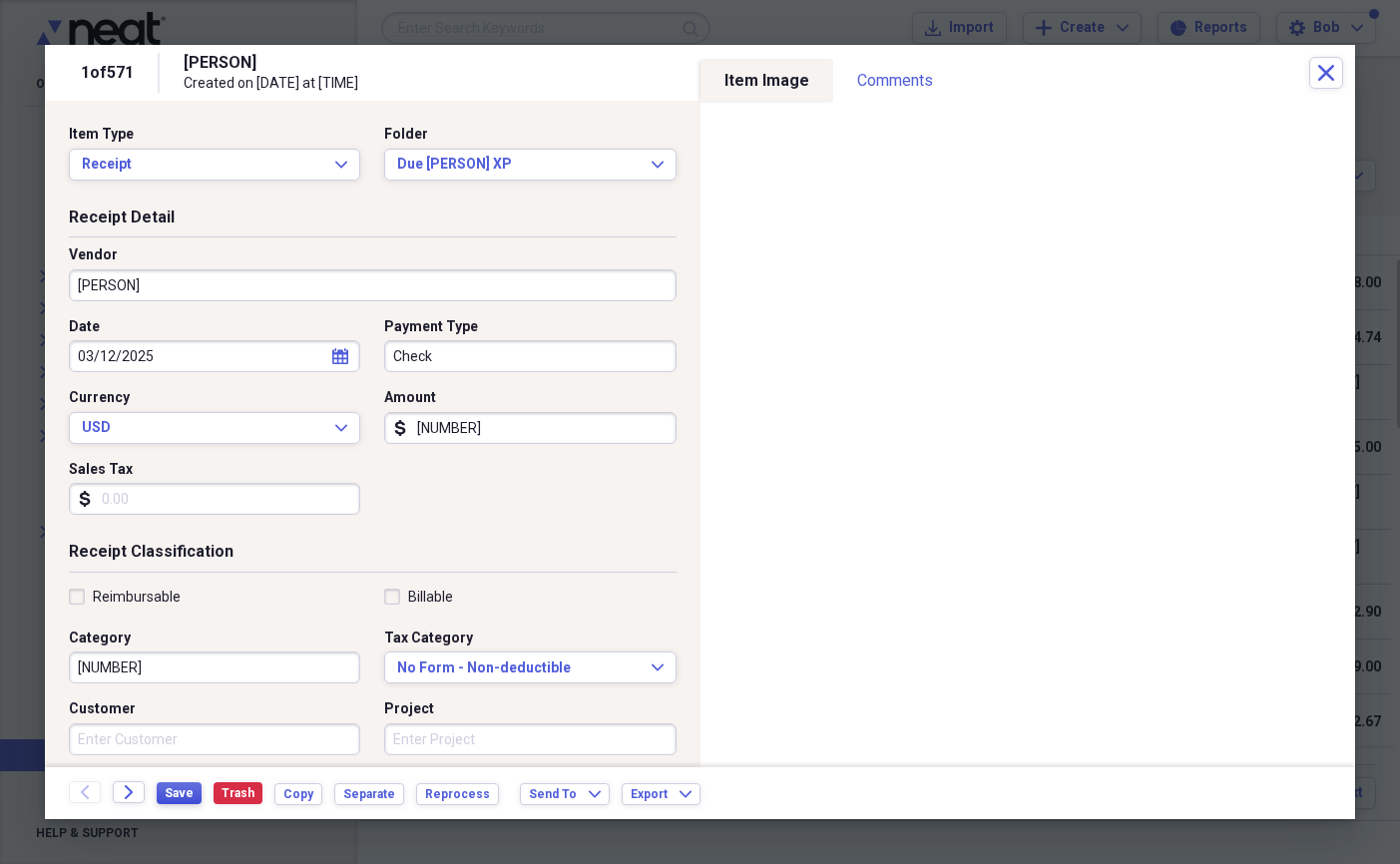 click on "Save" at bounding box center (179, 793) 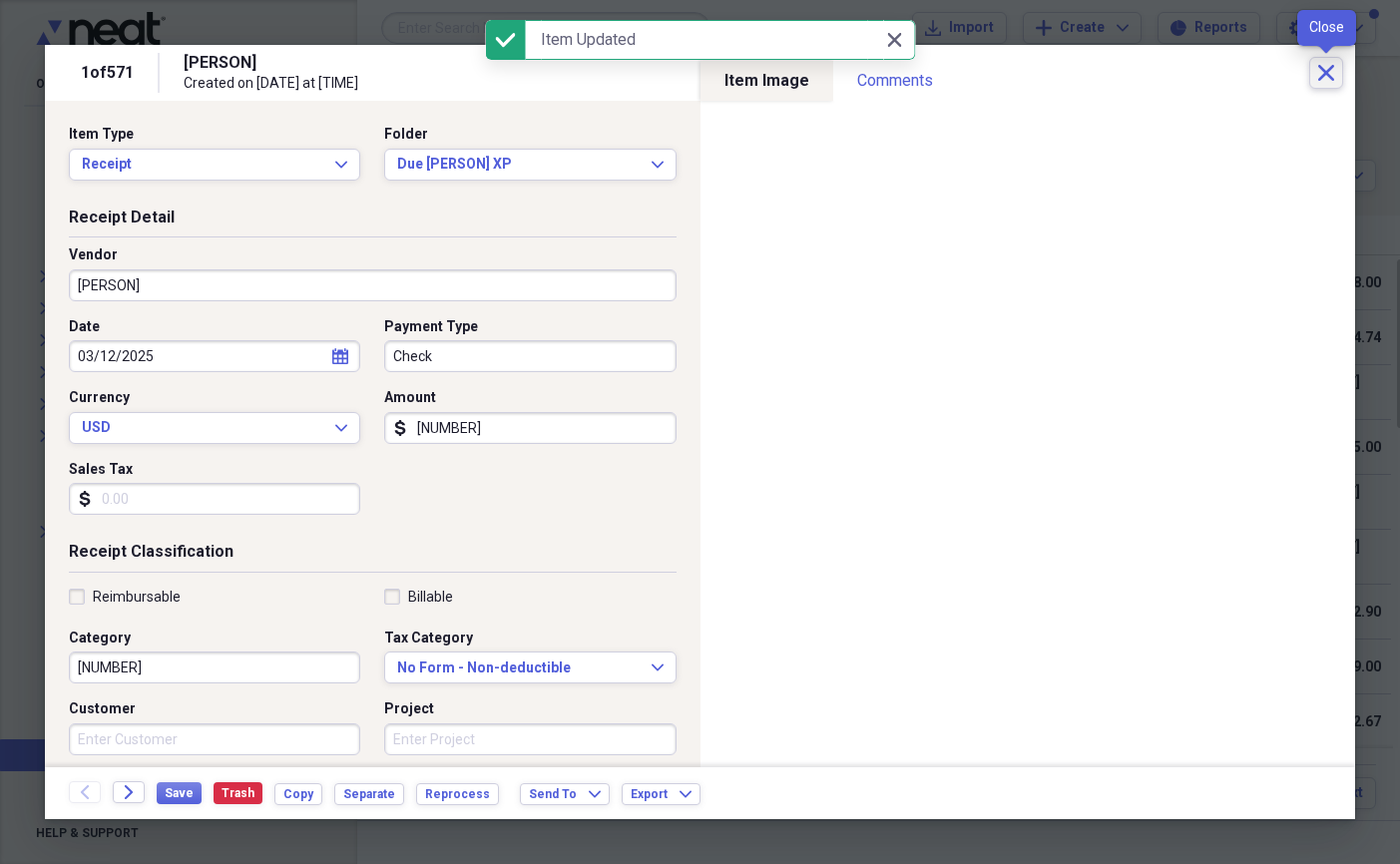 click on "Close" at bounding box center (1326, 73) 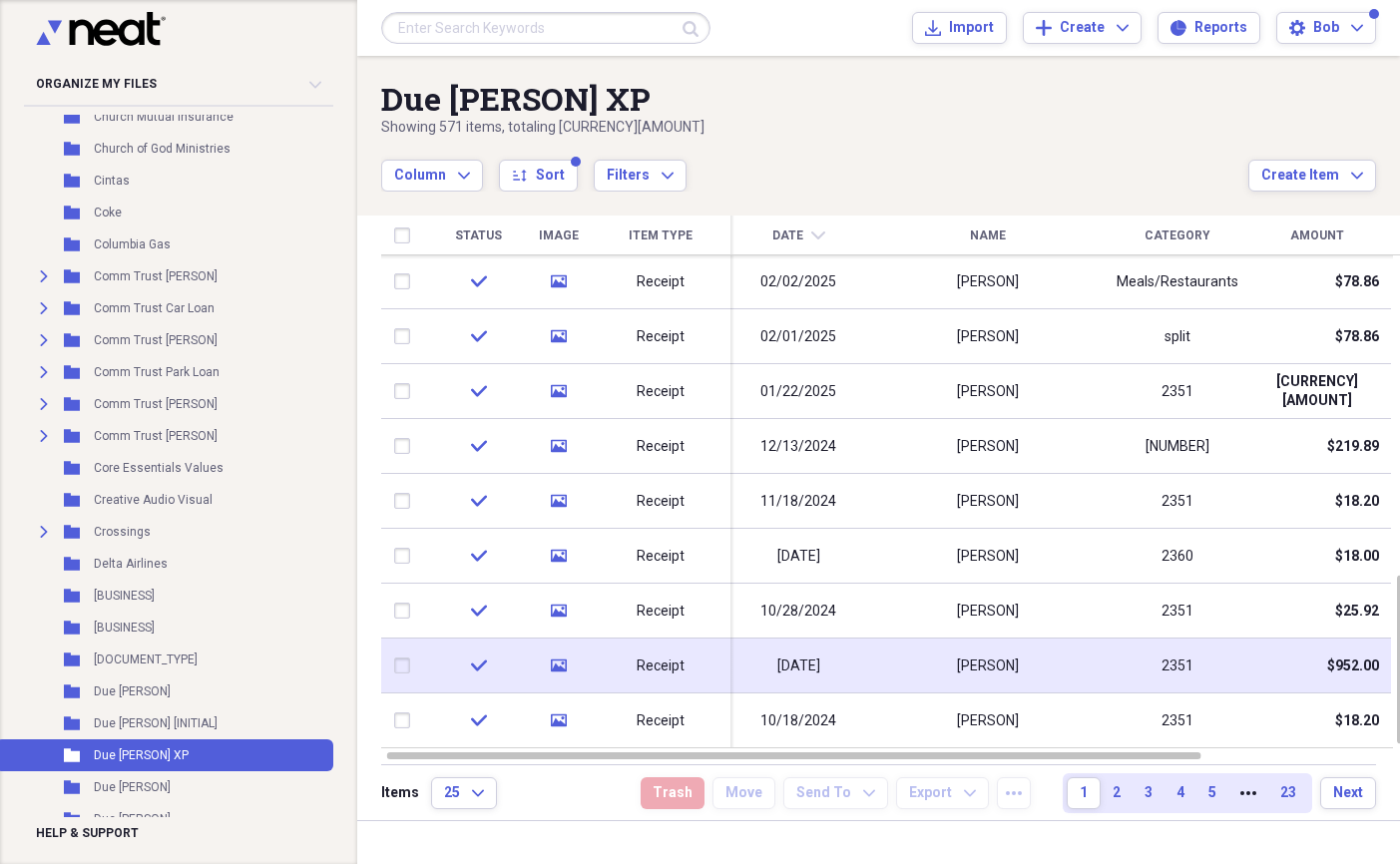 click on "[DATE]" at bounding box center [798, 666] 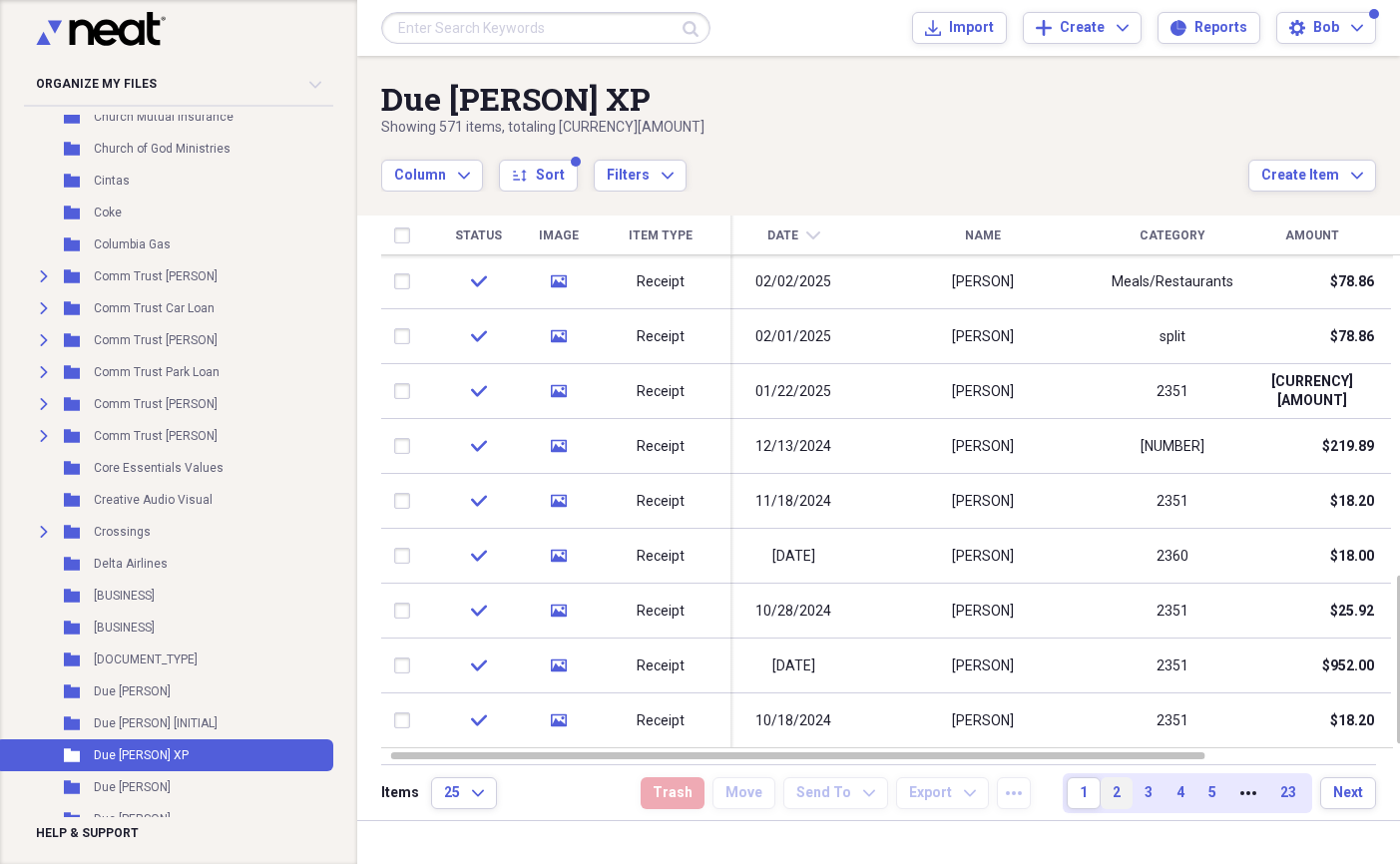 click on "2" at bounding box center (1117, 793) 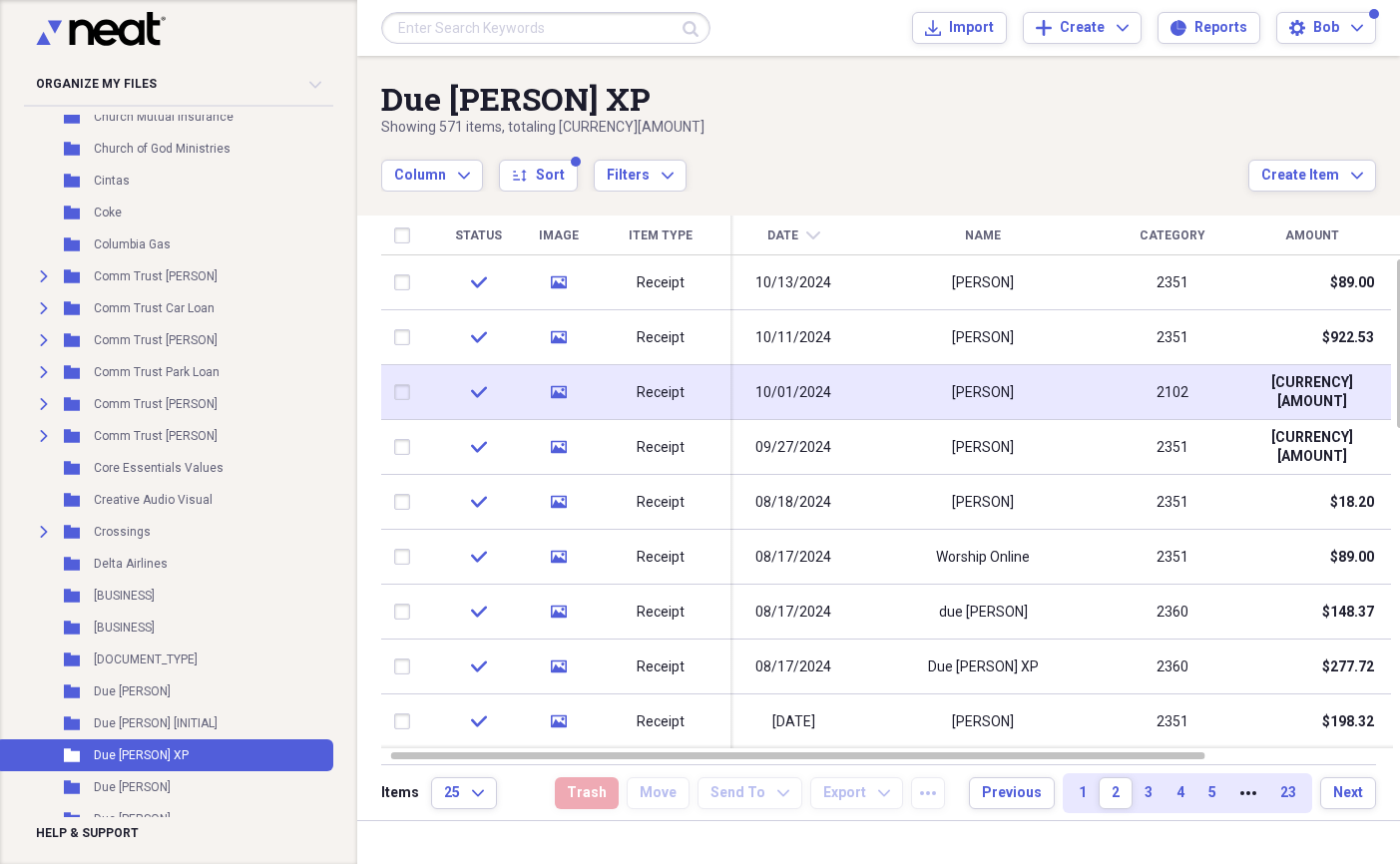 click on "Receipt" at bounding box center [661, 392] 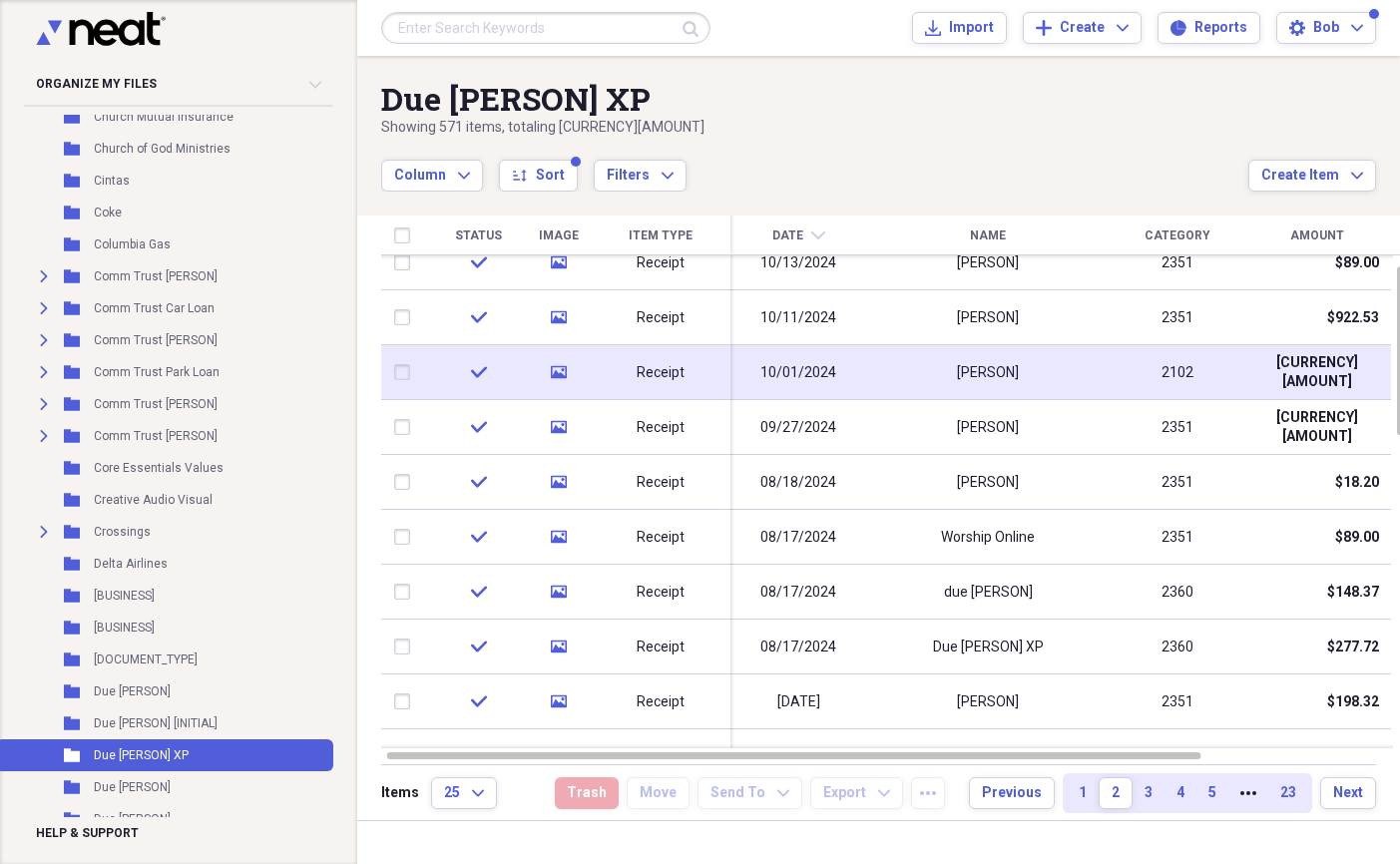 click on "10/01/2024" at bounding box center [798, 373] 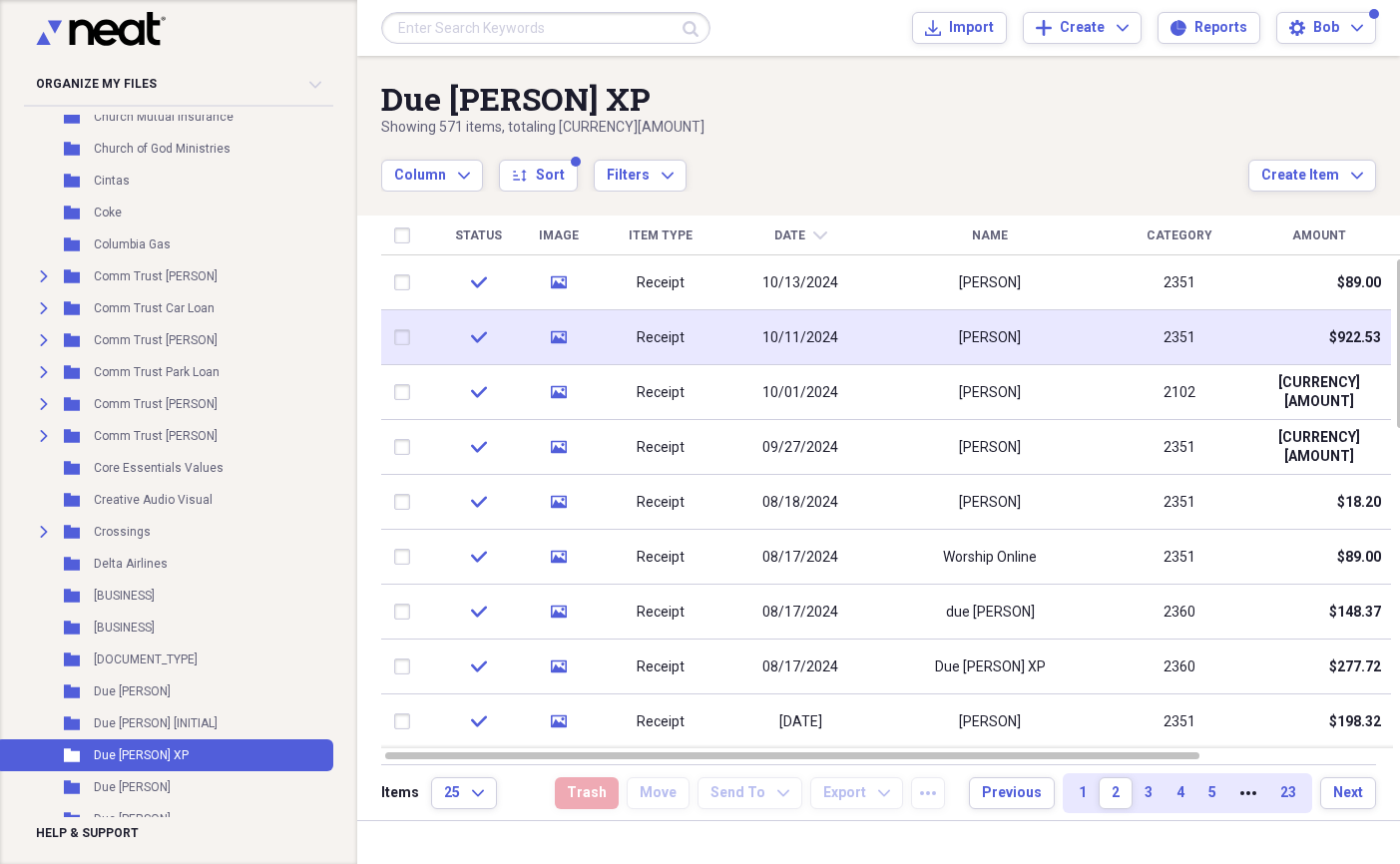 click on "10/11/2024" at bounding box center (800, 338) 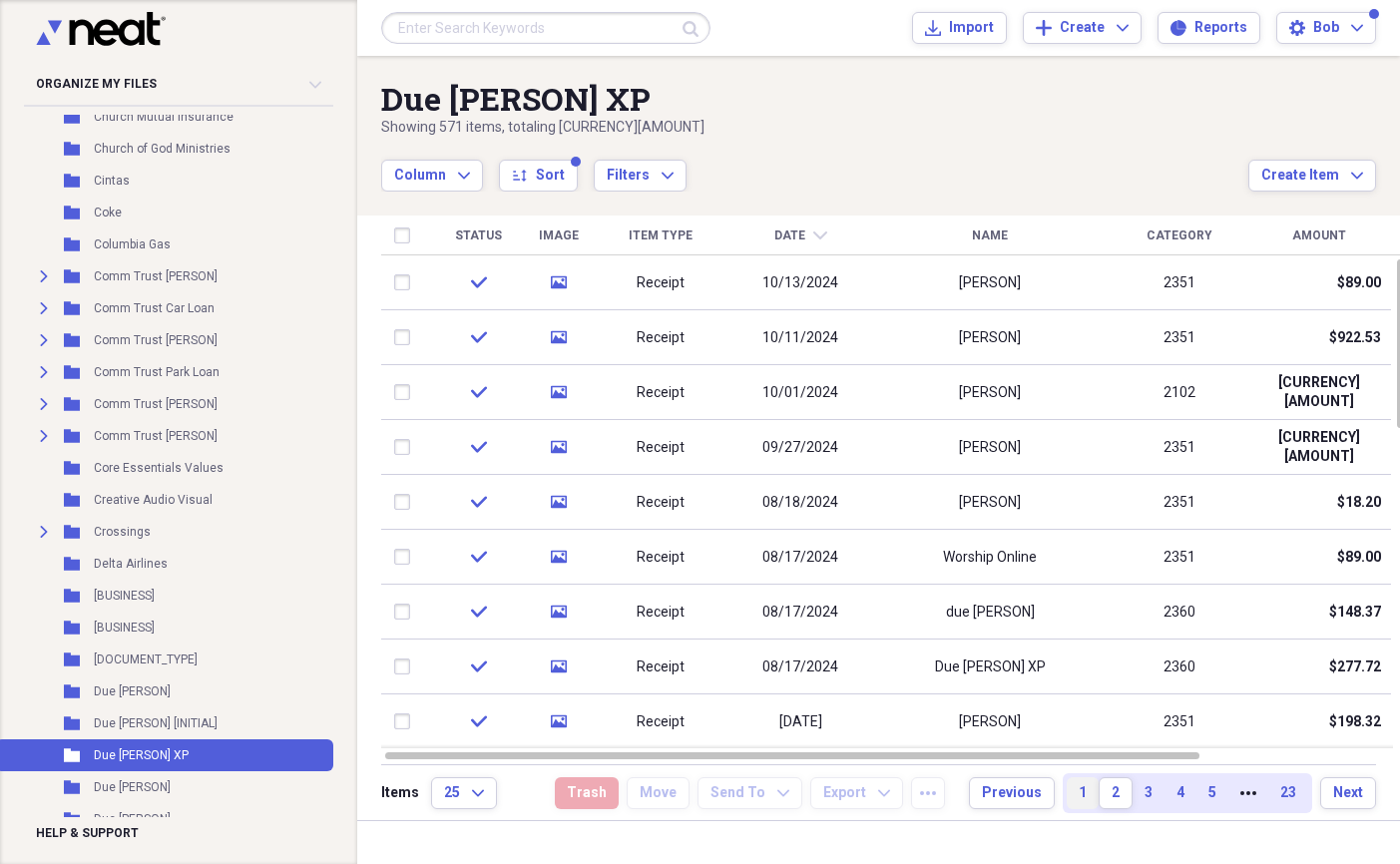 click on "1" at bounding box center [1083, 793] 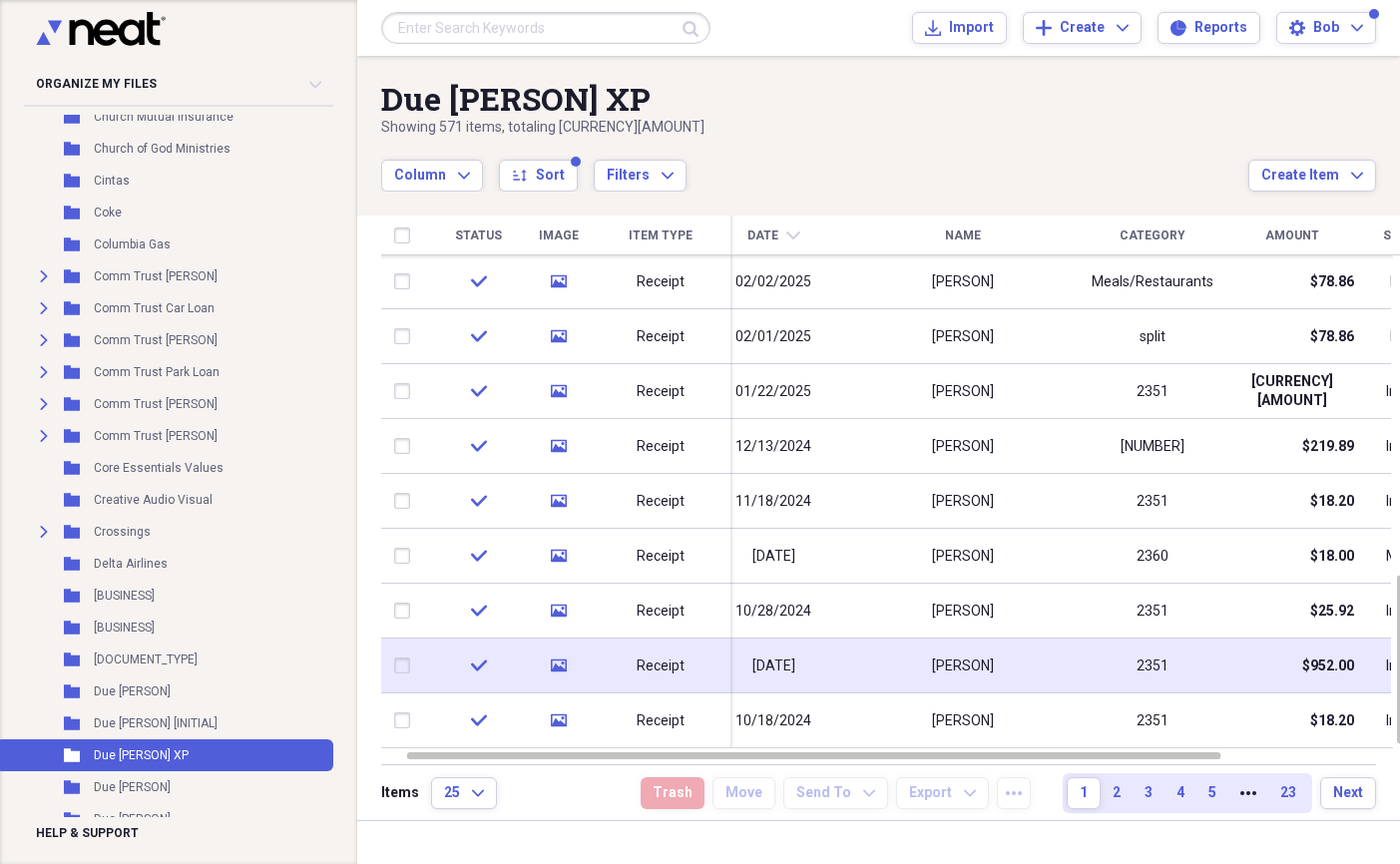 click on "[DATE]" at bounding box center (773, 666) 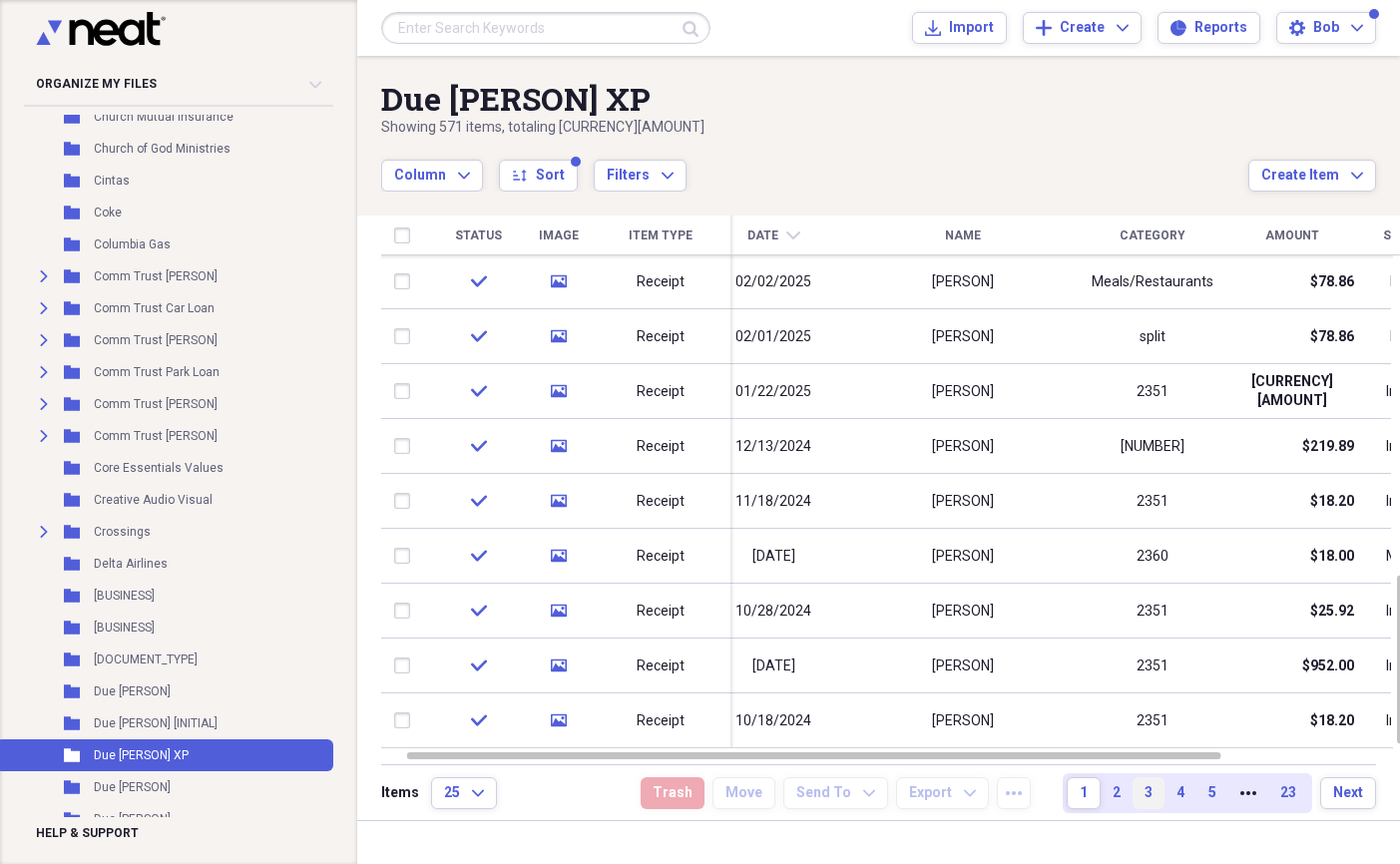 click on "3" at bounding box center (1149, 793) 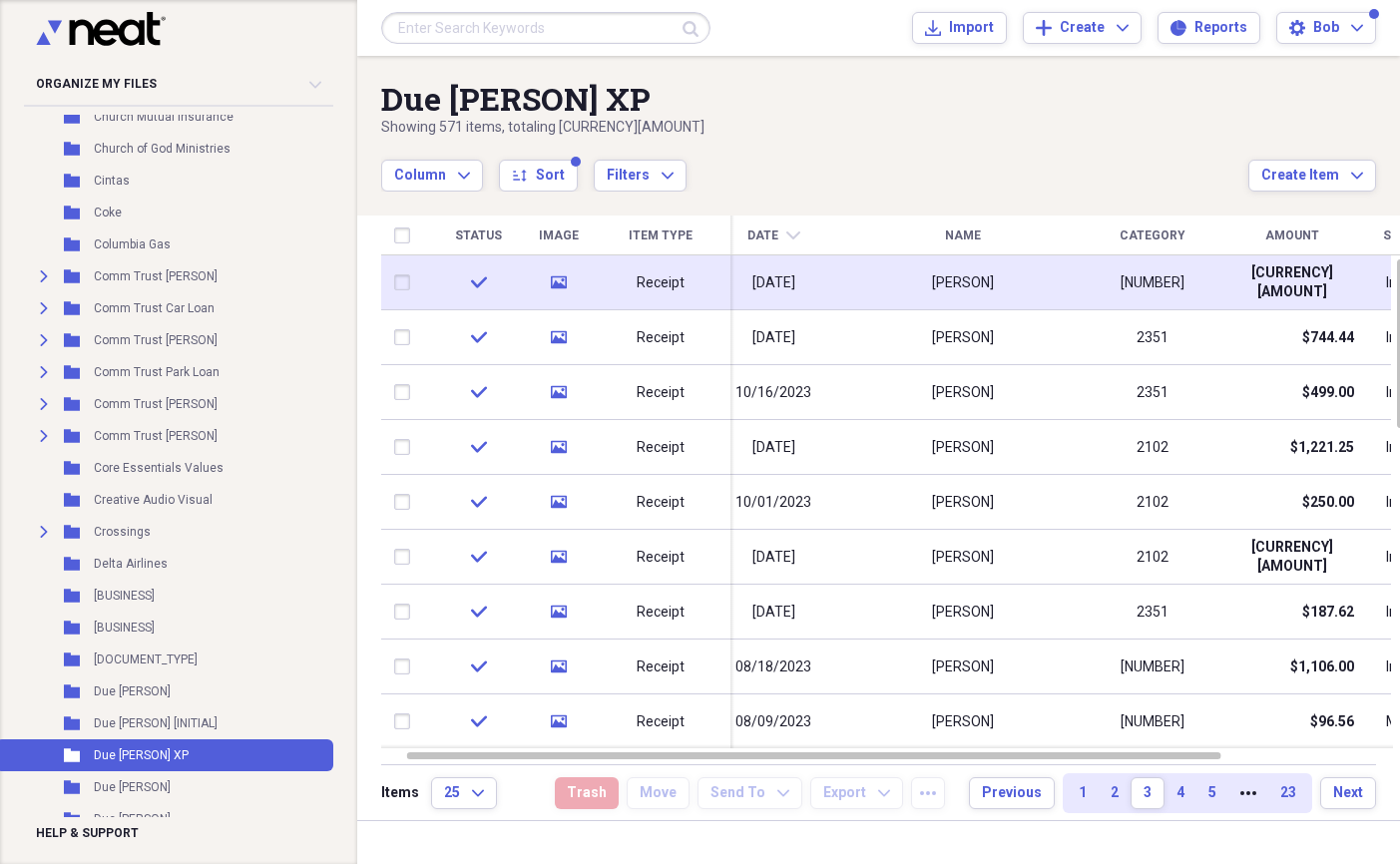 click on "[DATE]" at bounding box center (773, 283) 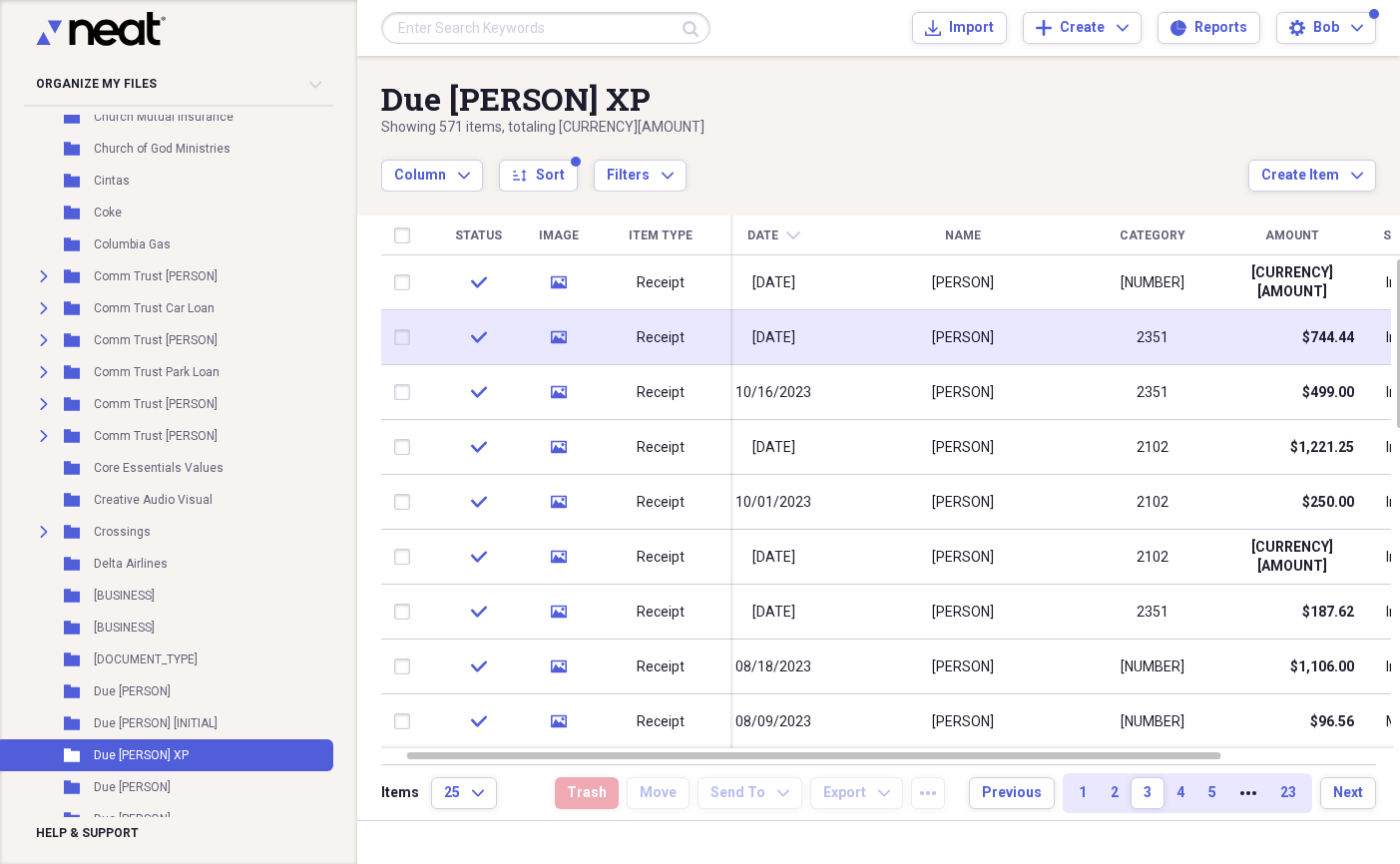 click on "Receipt" at bounding box center [661, 338] 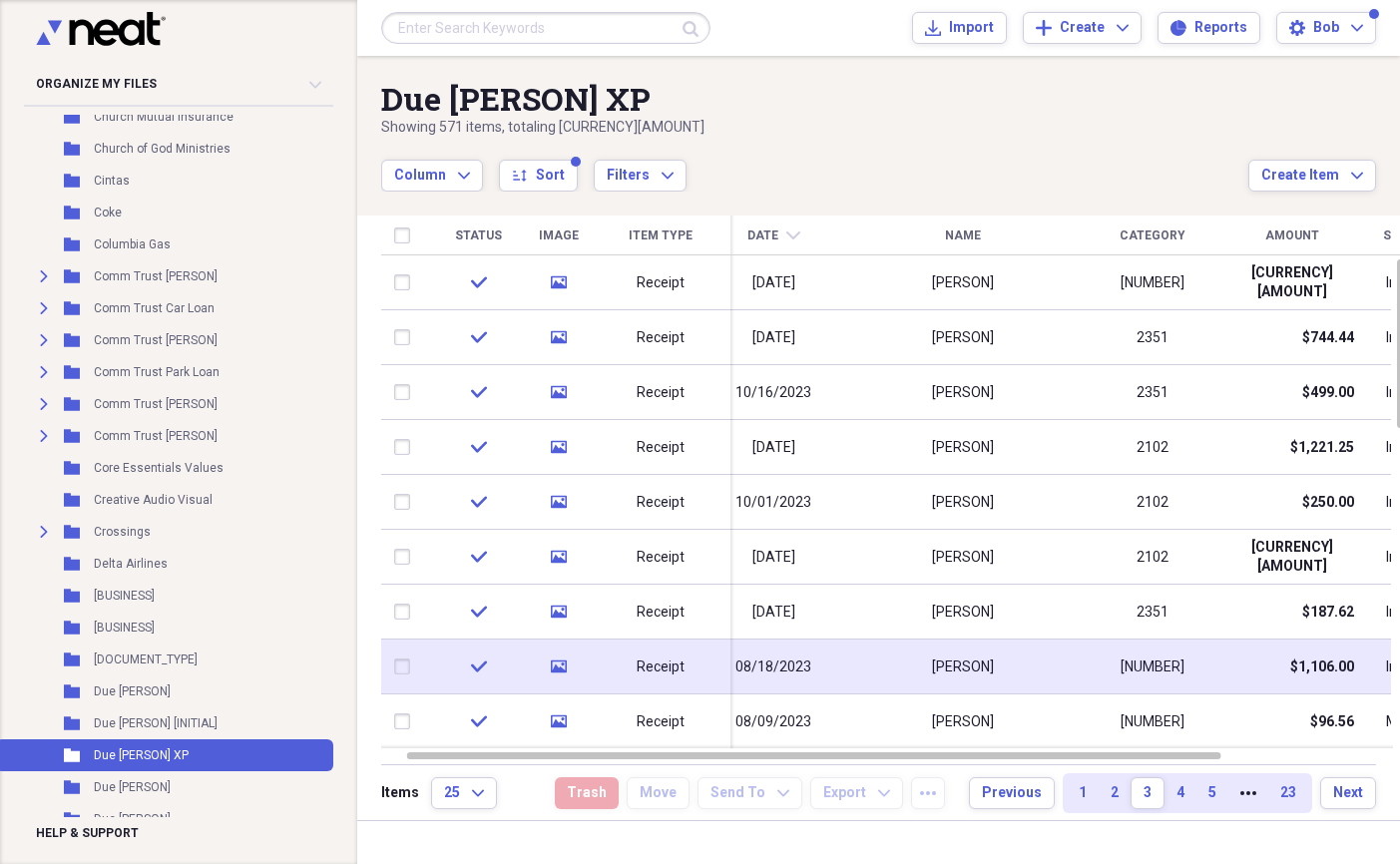 click on "[PERSON]" at bounding box center [963, 667] 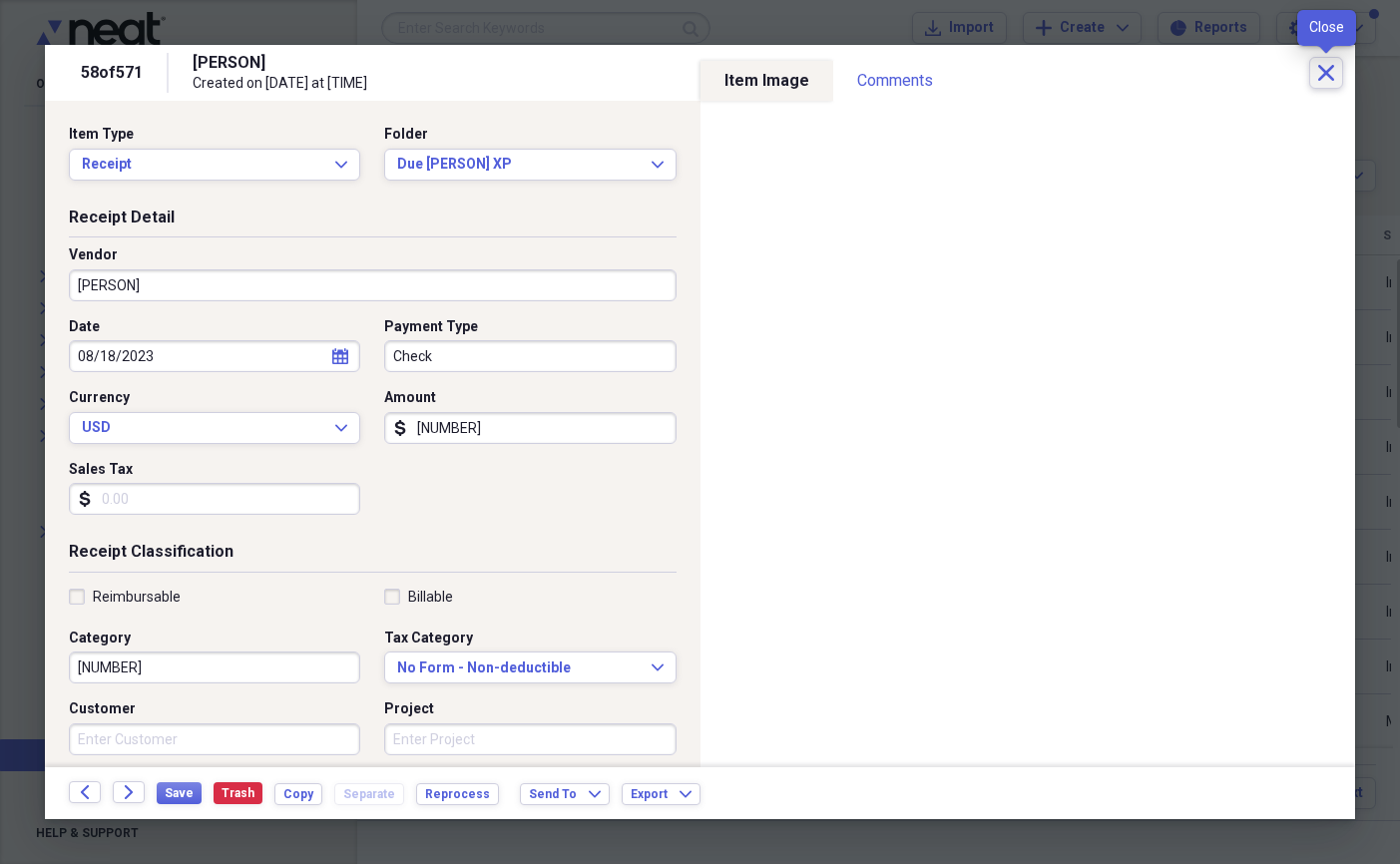 click on "Close" 